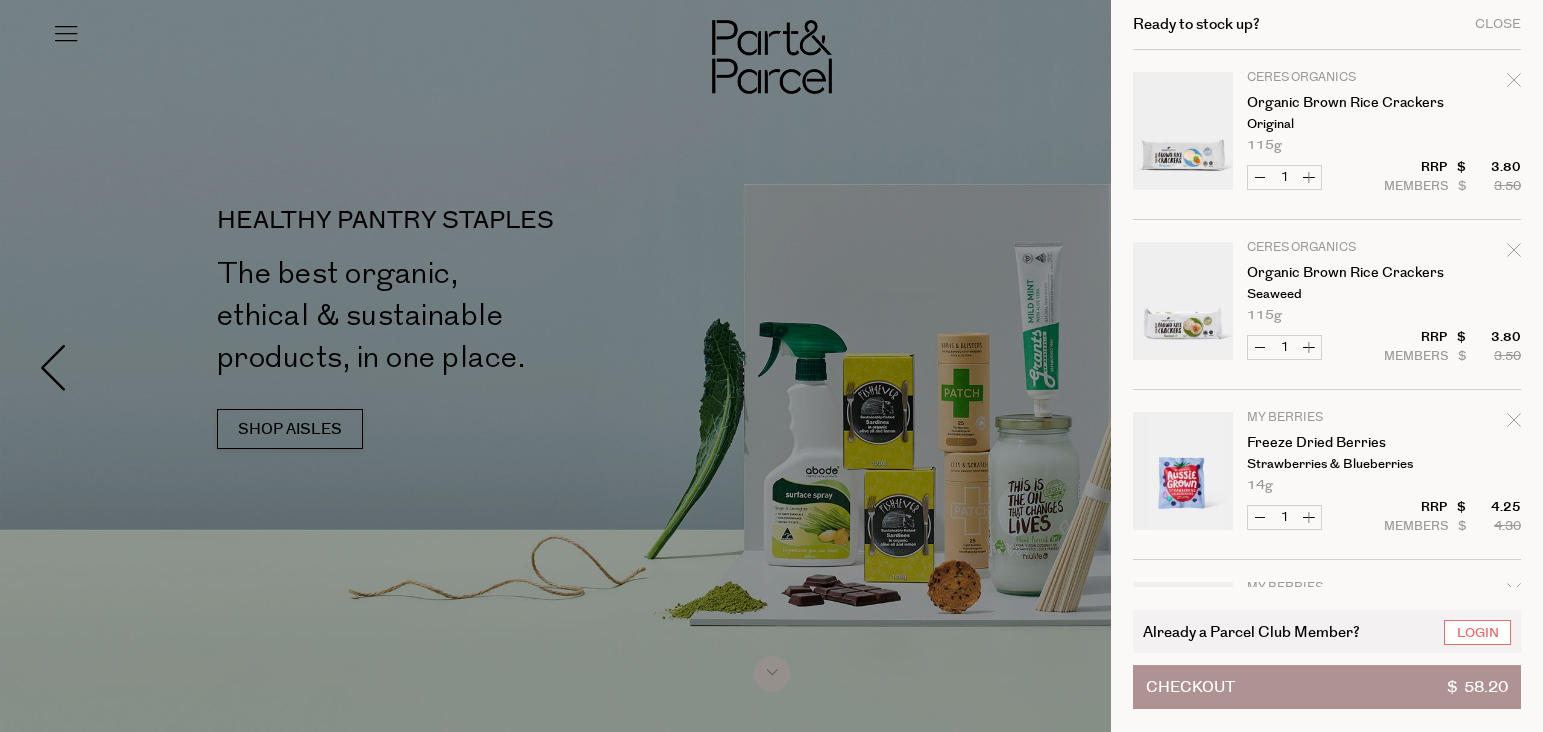 scroll, scrollTop: 0, scrollLeft: 0, axis: both 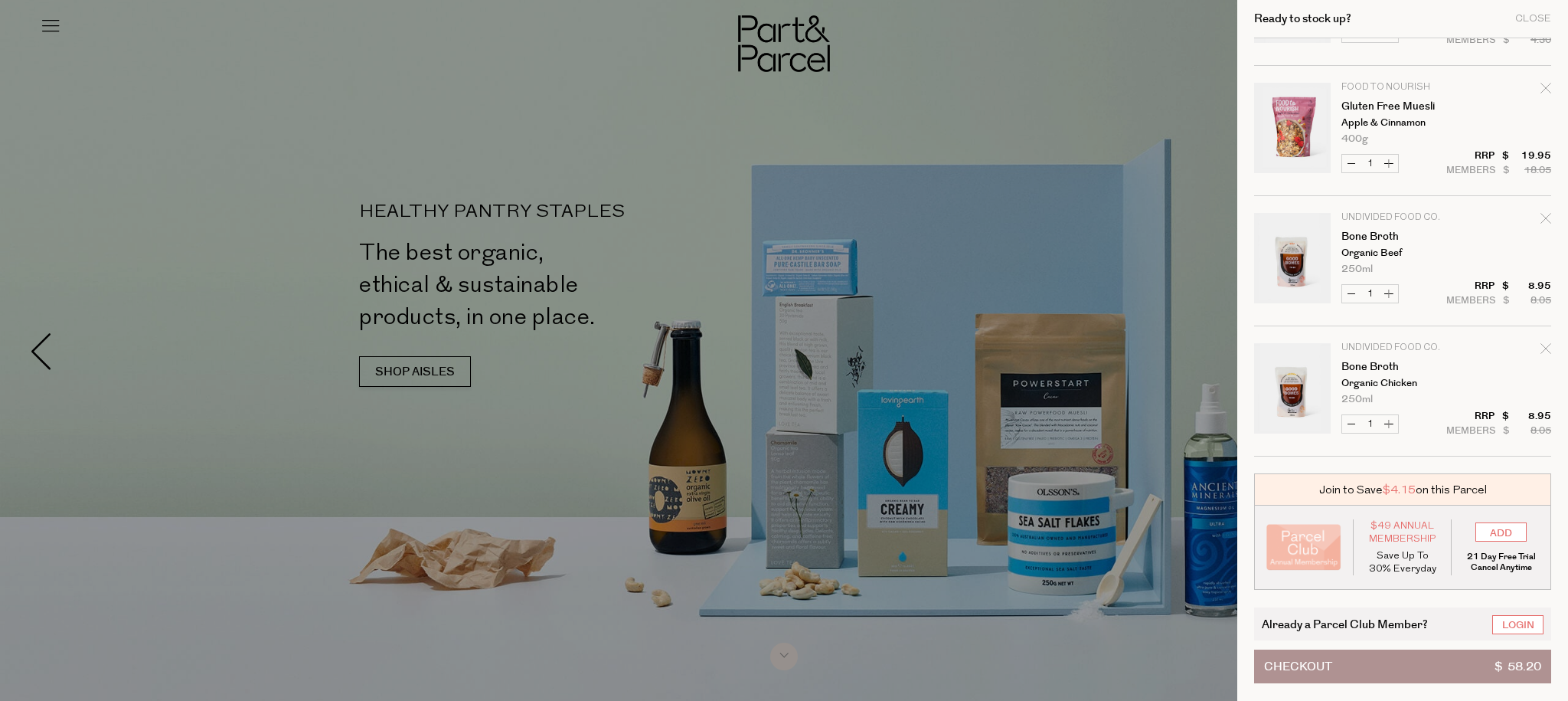 click at bounding box center (784, 350) 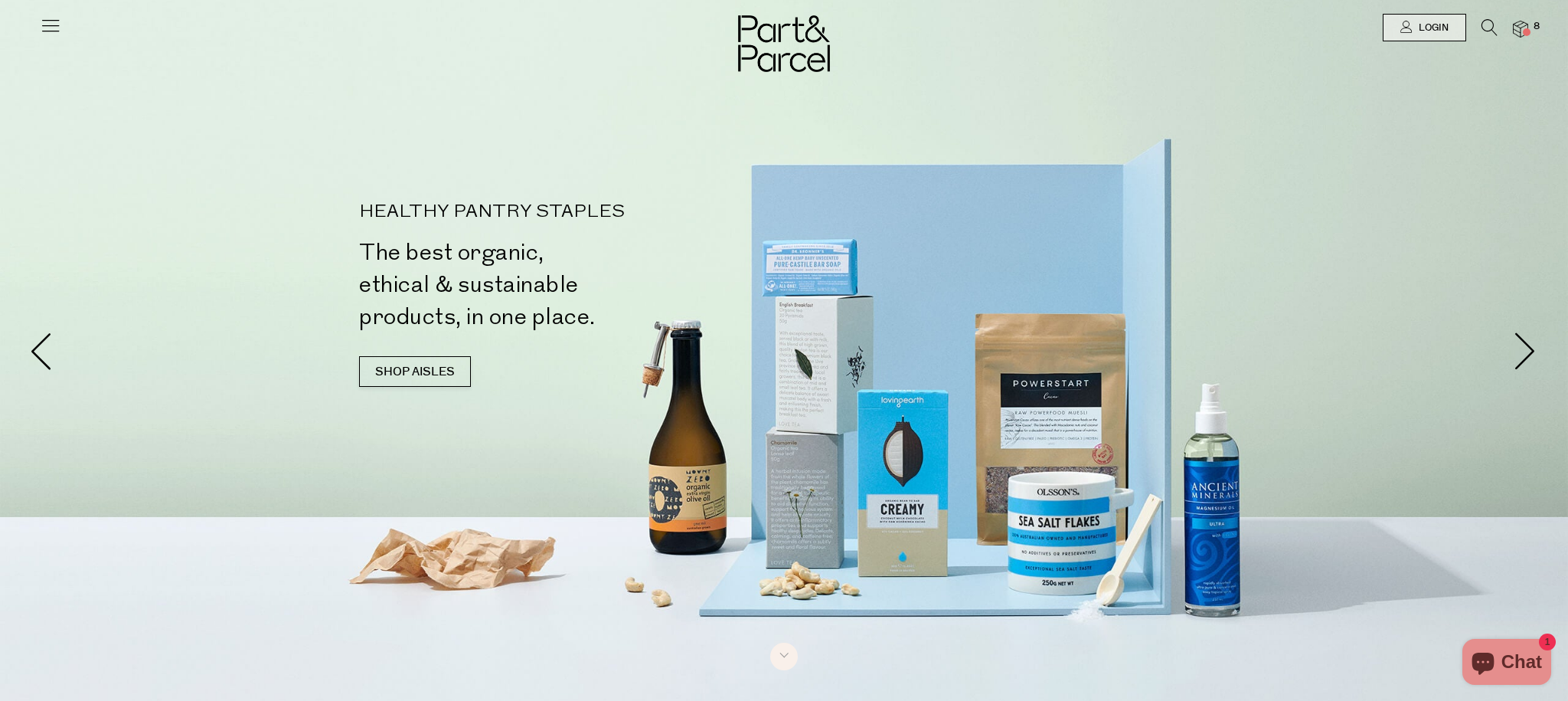 click at bounding box center [1489, 28] 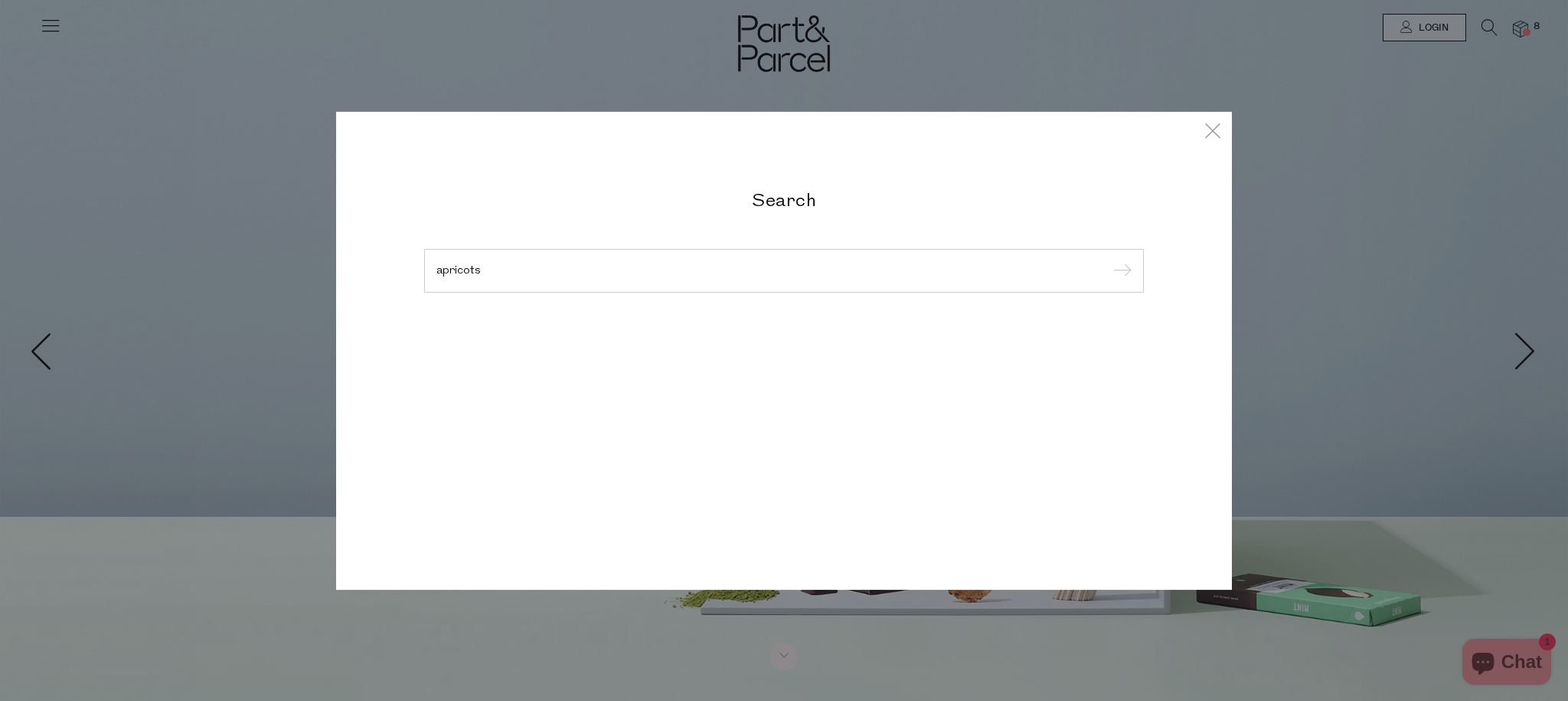 type on "apricots" 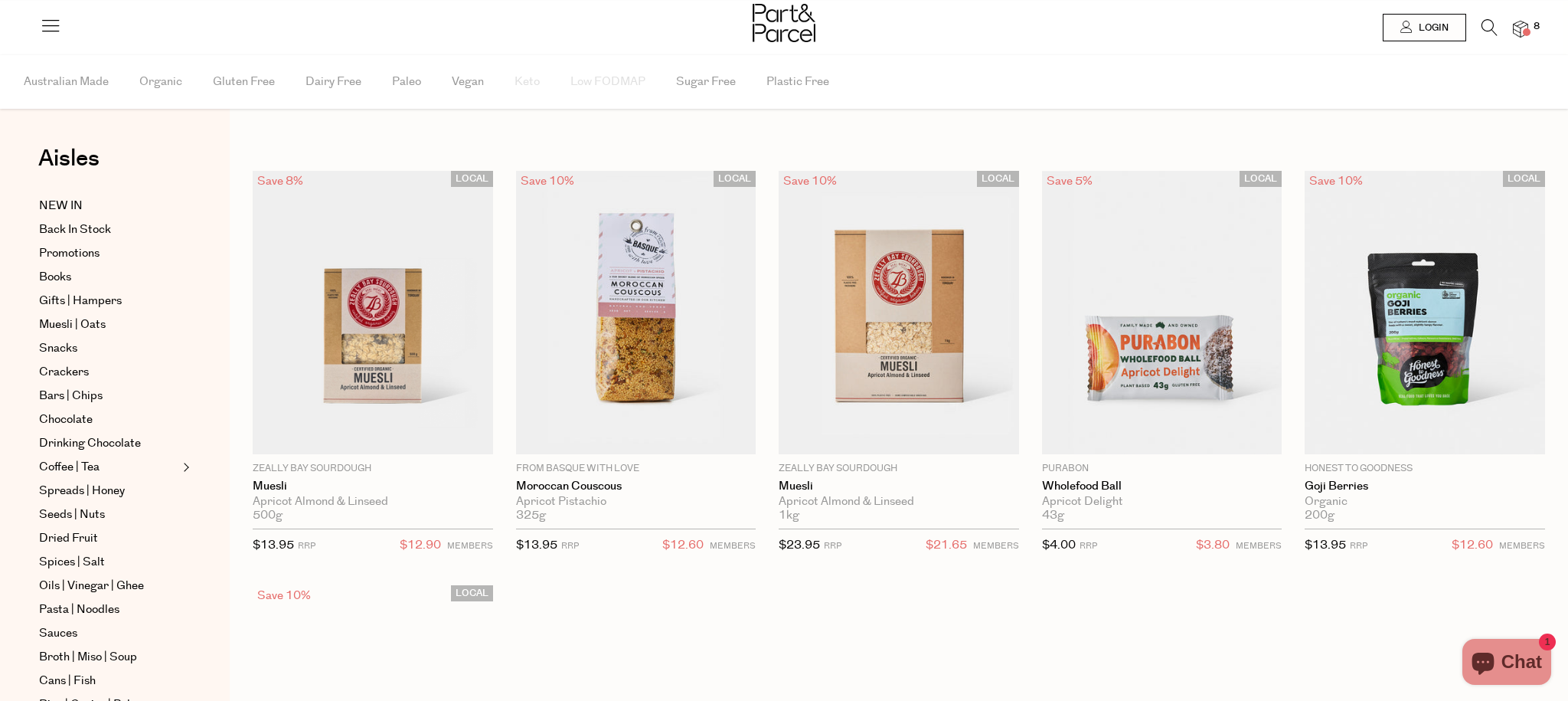 scroll, scrollTop: 0, scrollLeft: 0, axis: both 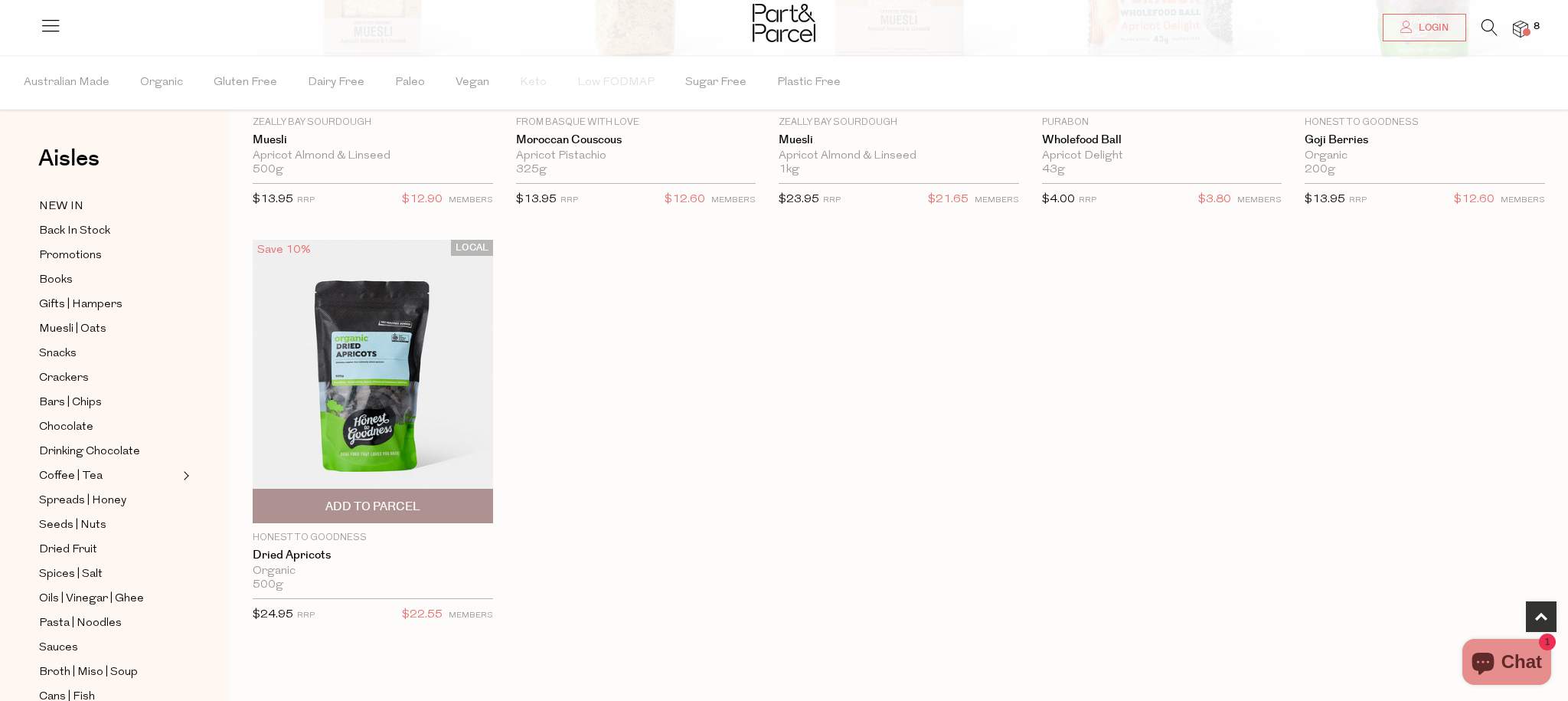 click at bounding box center [373, 382] 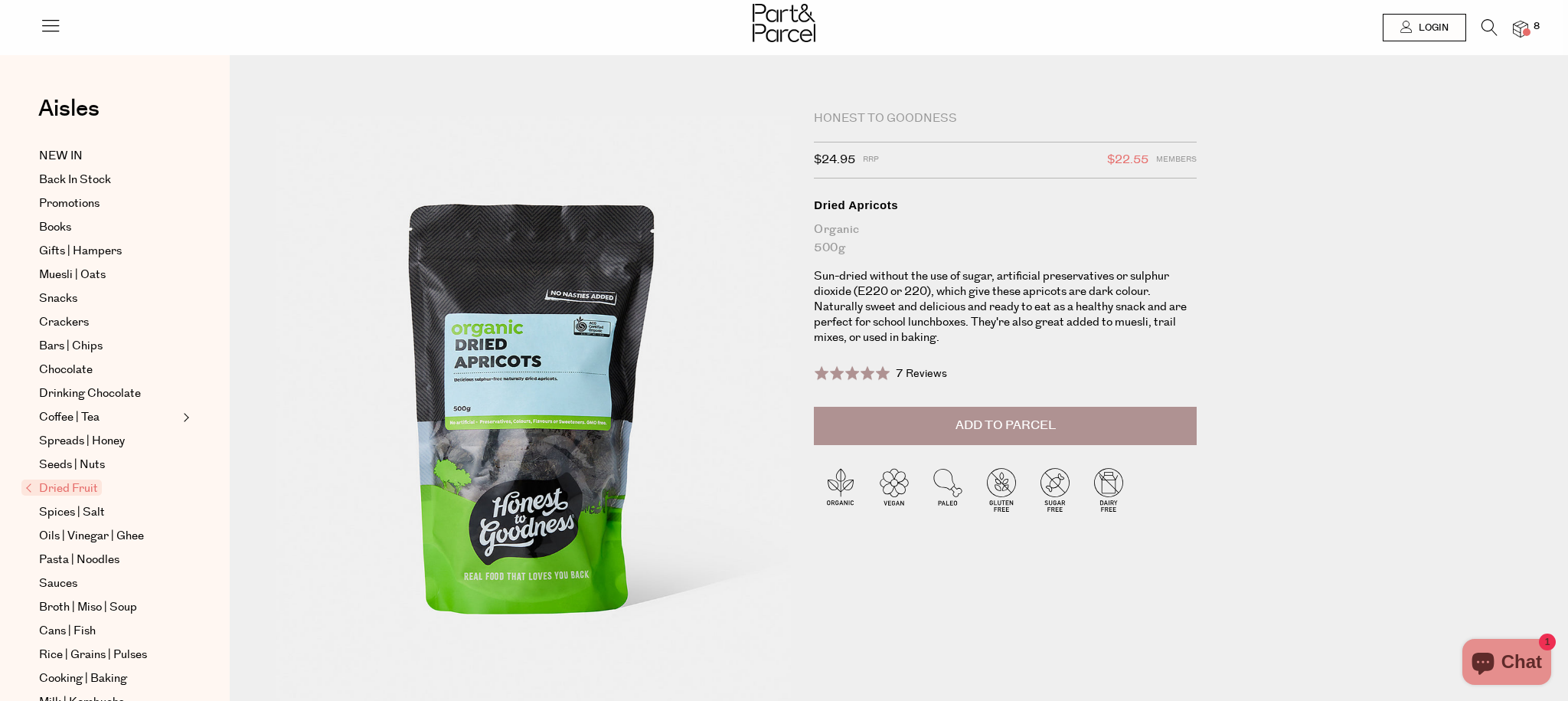 scroll, scrollTop: 0, scrollLeft: 0, axis: both 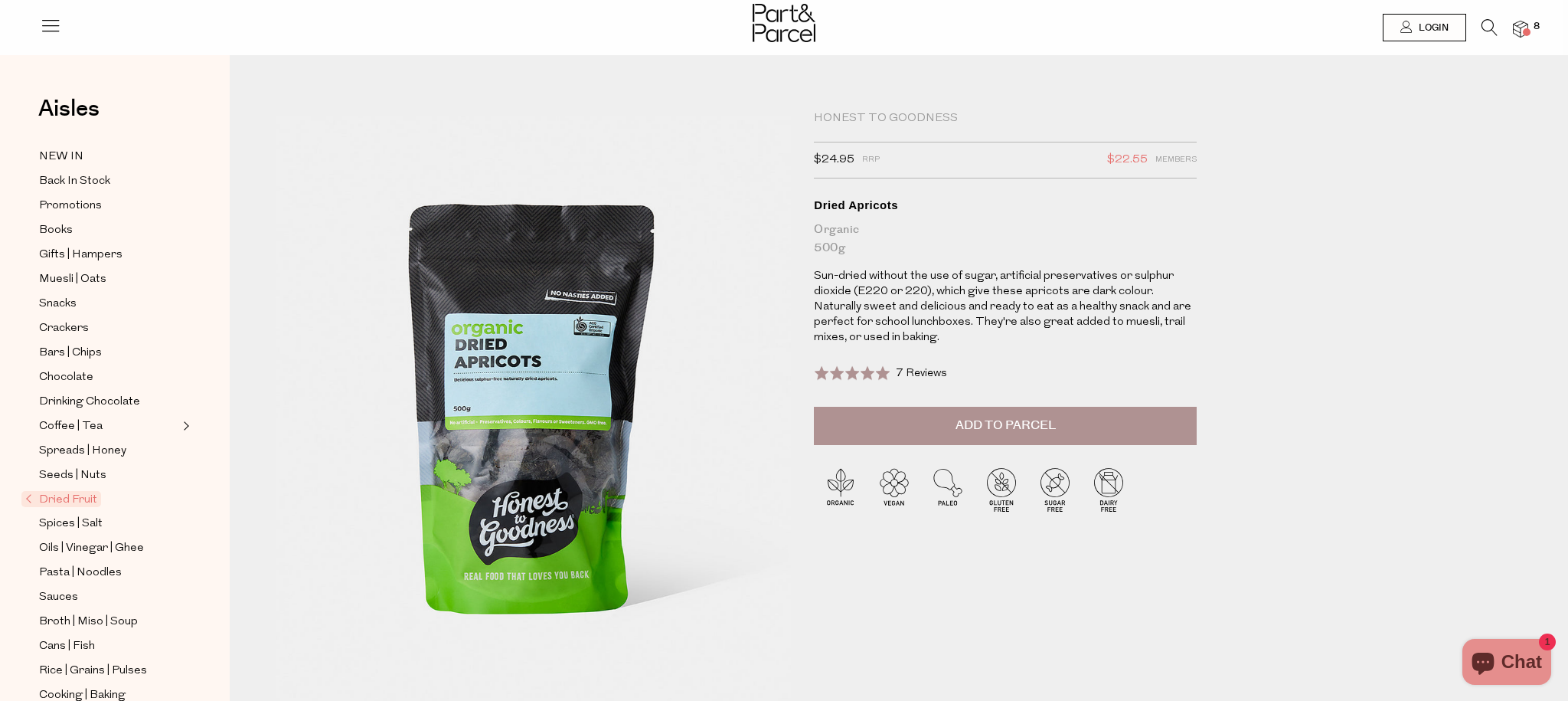 click on "Add to Parcel" at bounding box center (1005, 426) 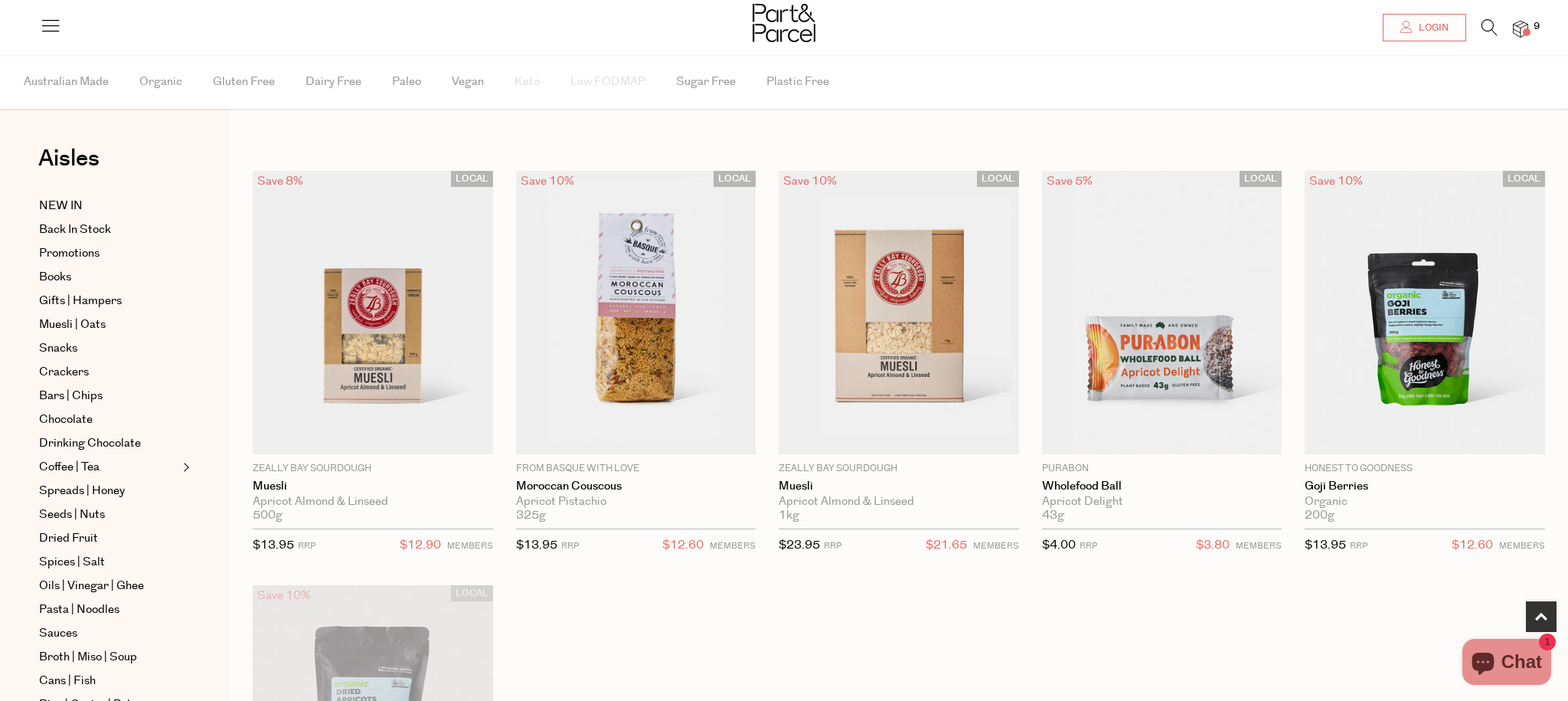 scroll, scrollTop: 487, scrollLeft: 0, axis: vertical 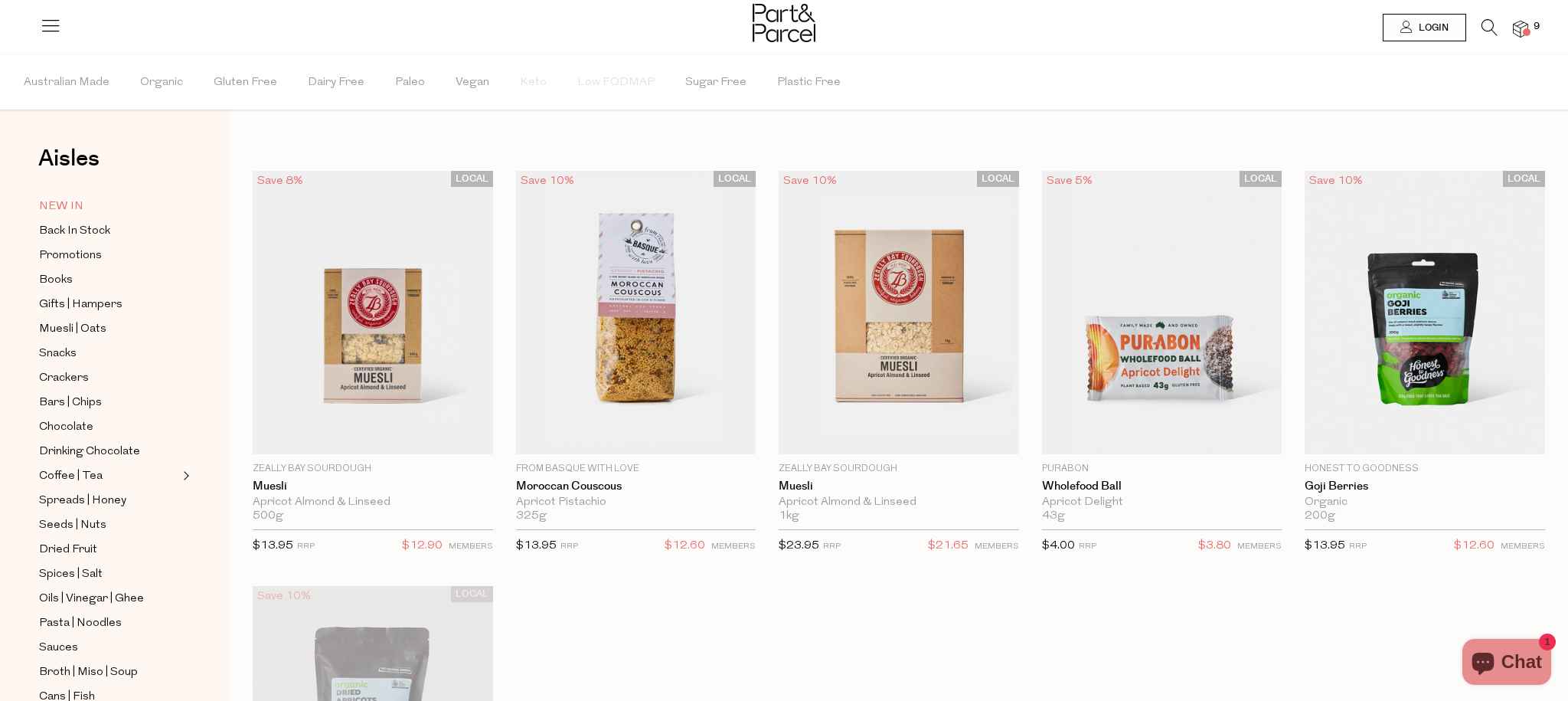 click on "NEW IN" at bounding box center [61, 207] 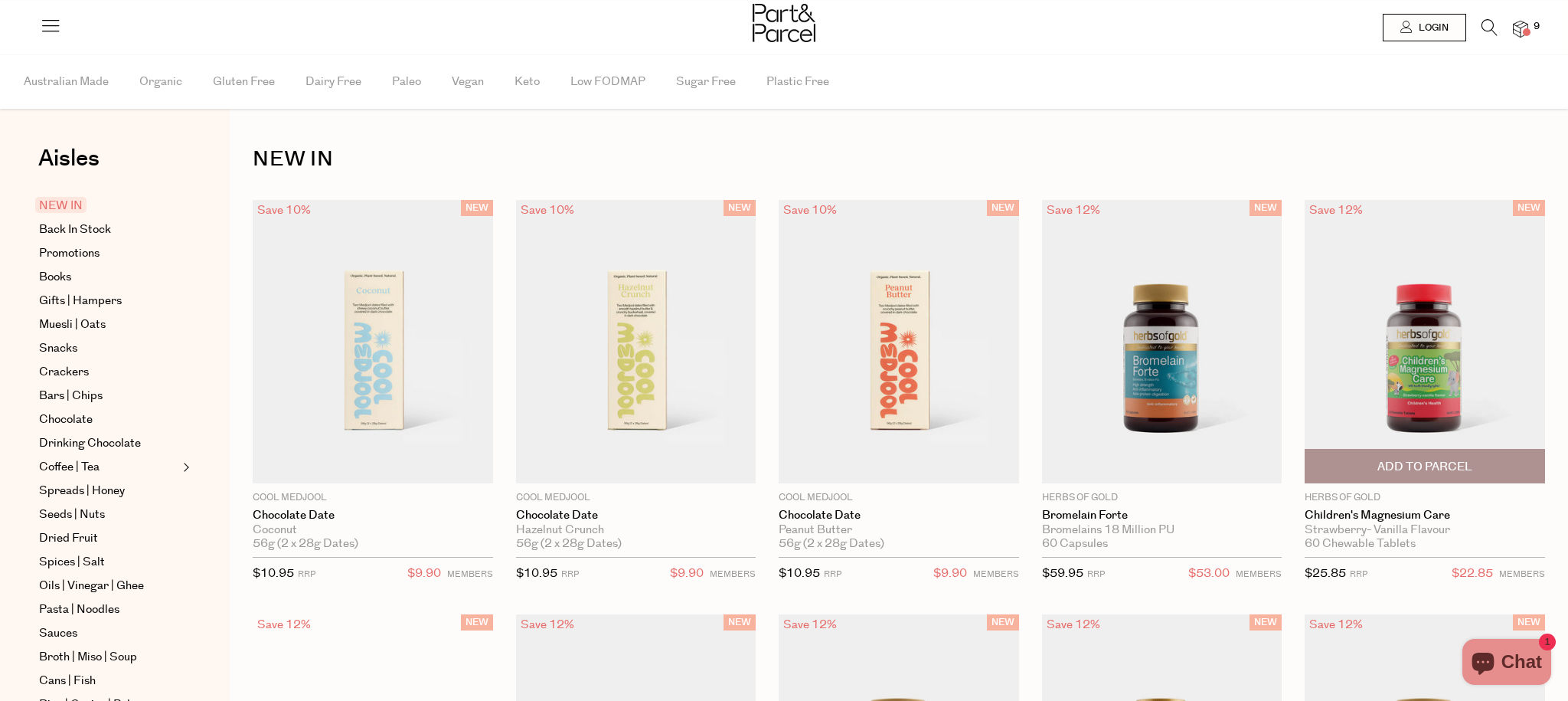 scroll, scrollTop: 0, scrollLeft: 0, axis: both 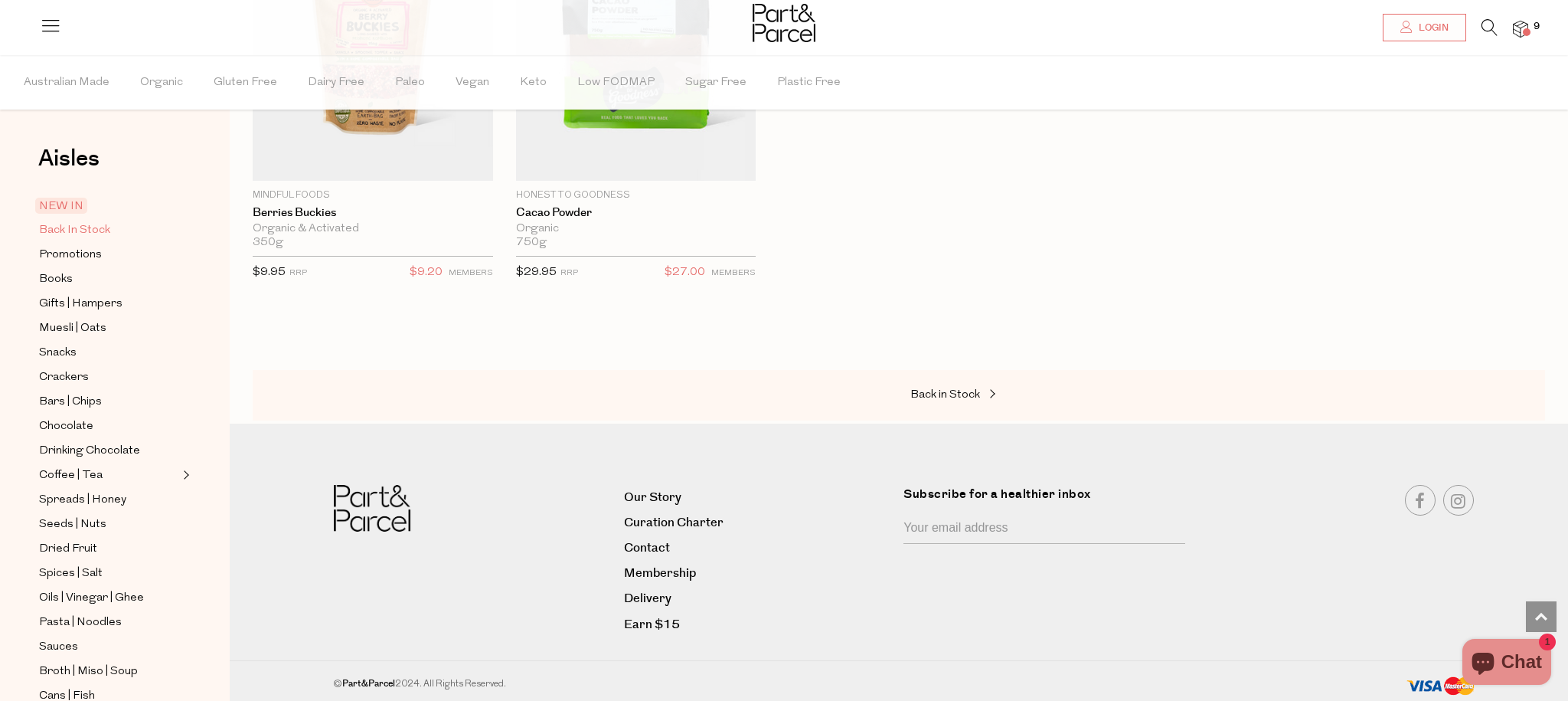 click on "Back In Stock" at bounding box center (74, 231) 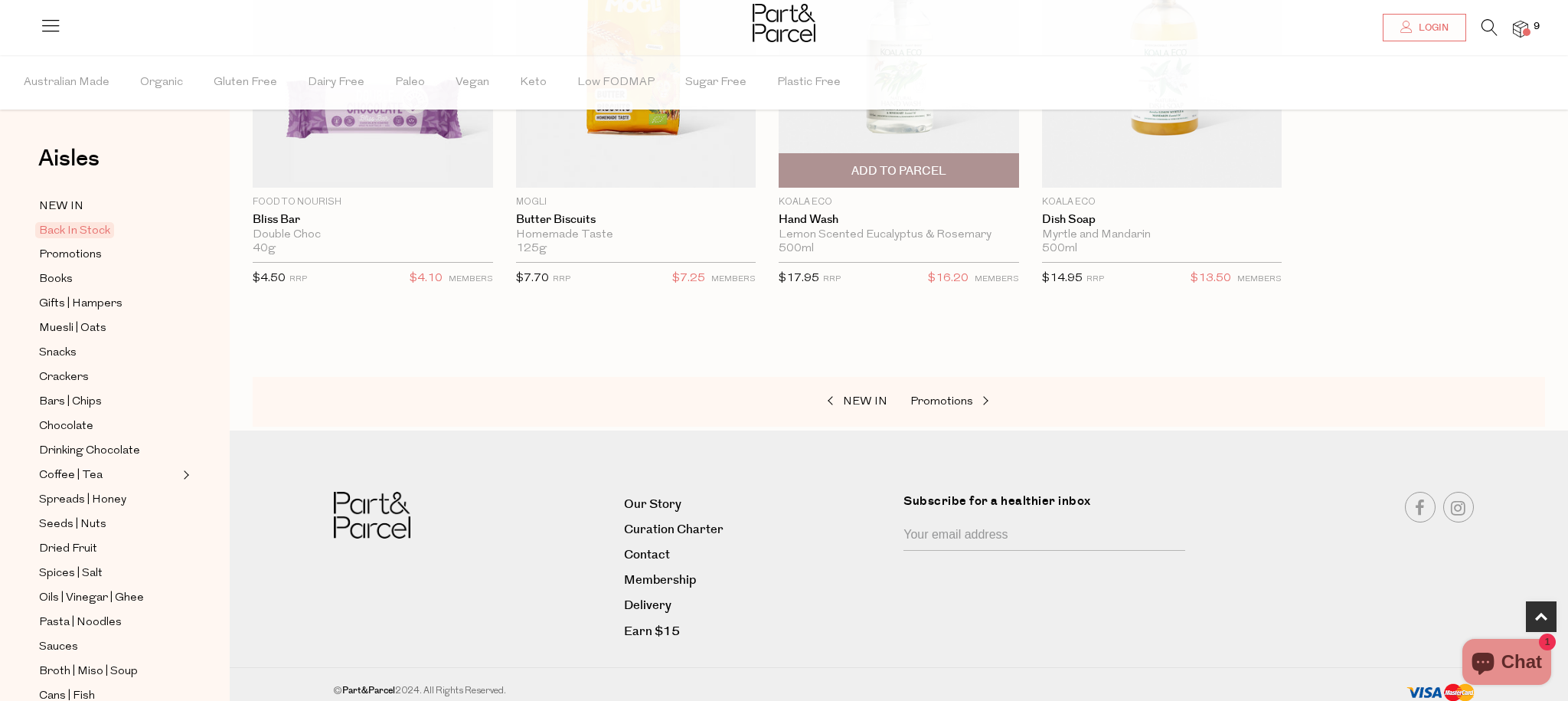 scroll, scrollTop: 719, scrollLeft: 0, axis: vertical 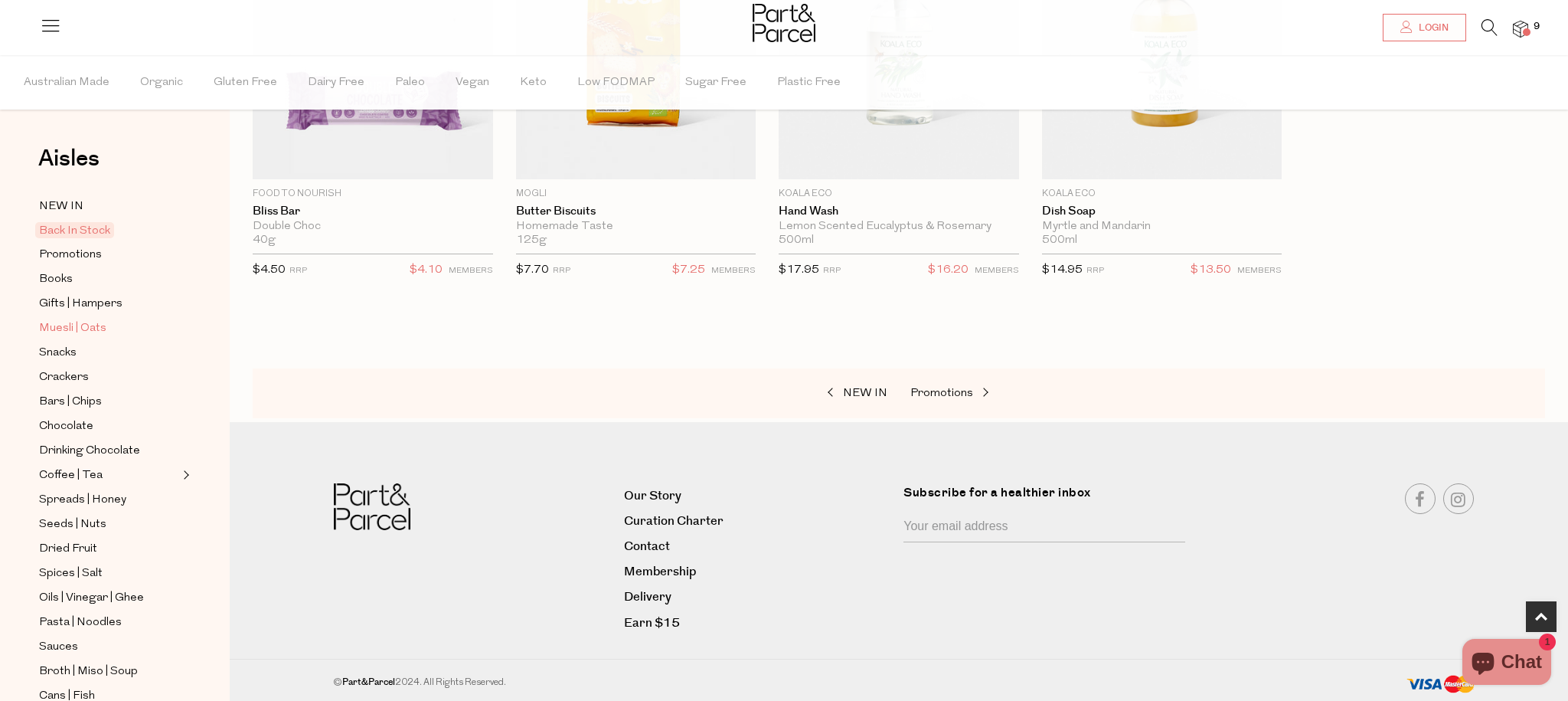 click on "Muesli | Oats" at bounding box center (73, 329) 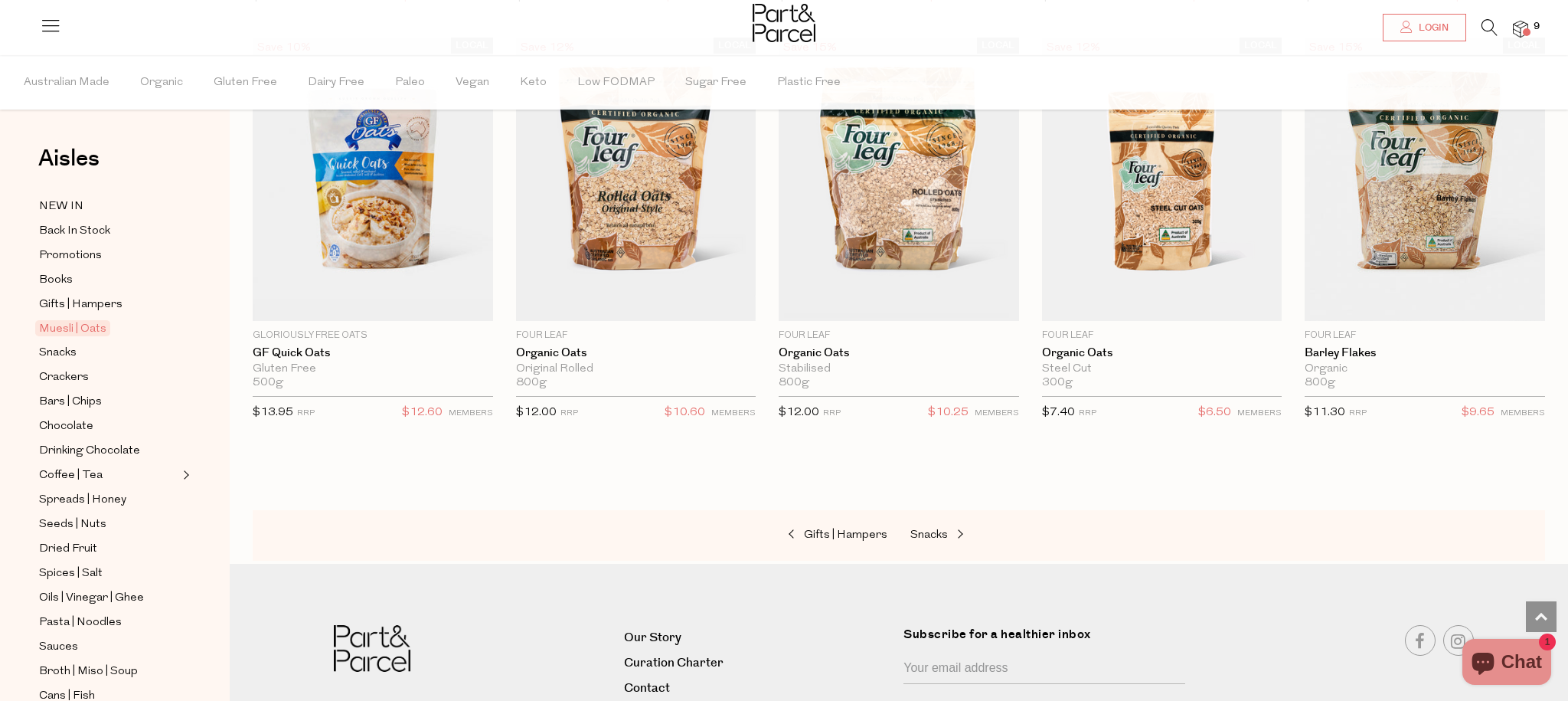 scroll, scrollTop: 4038, scrollLeft: 0, axis: vertical 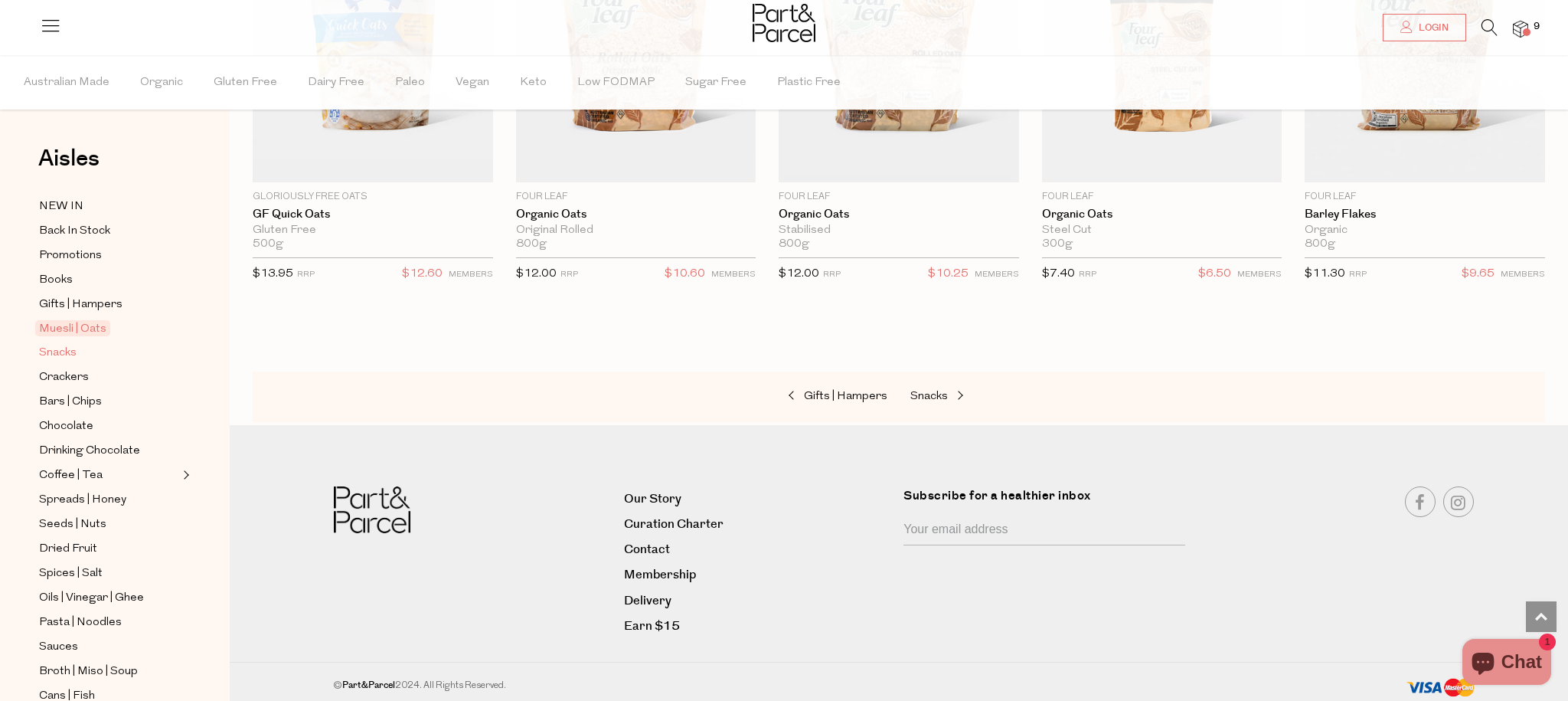 click on "Snacks" at bounding box center (57, 353) 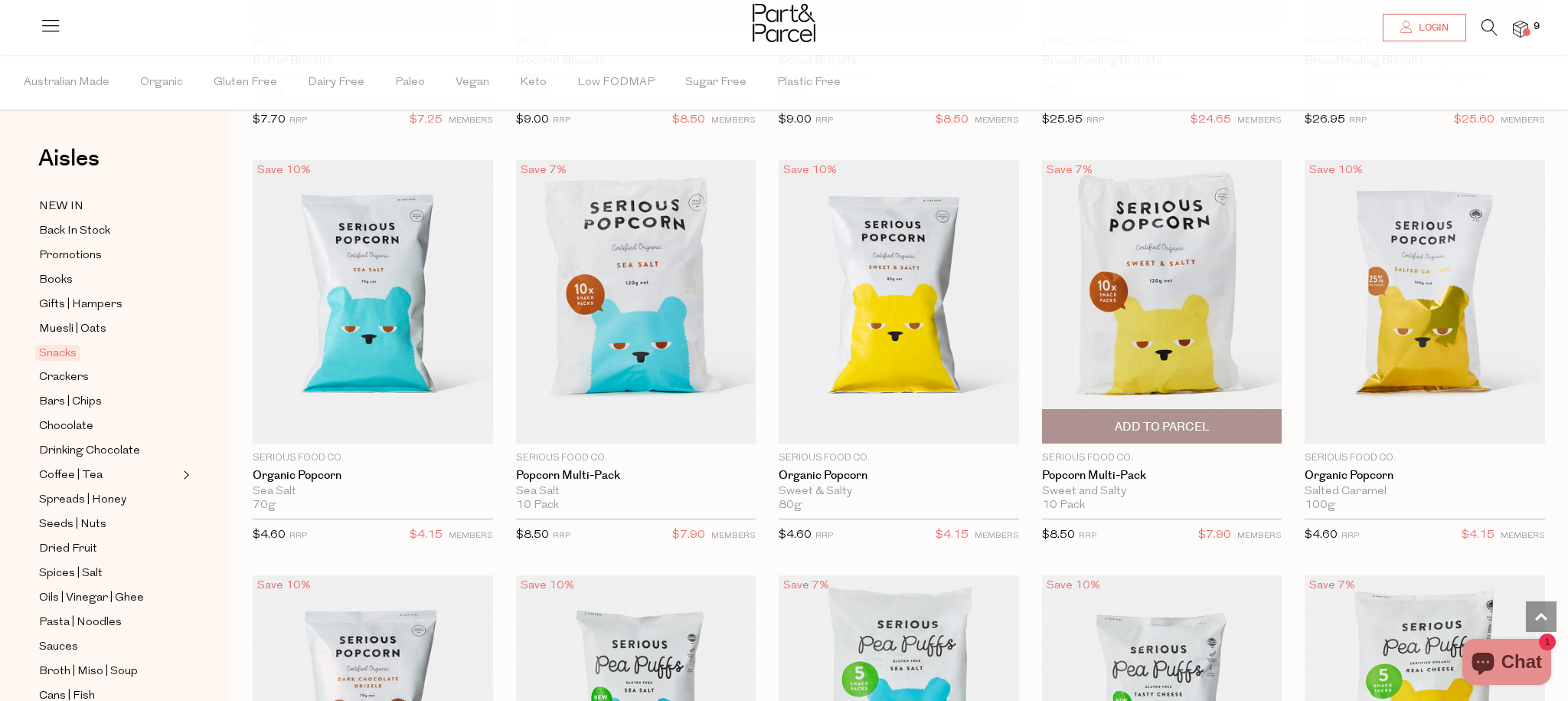 scroll, scrollTop: 3368, scrollLeft: 0, axis: vertical 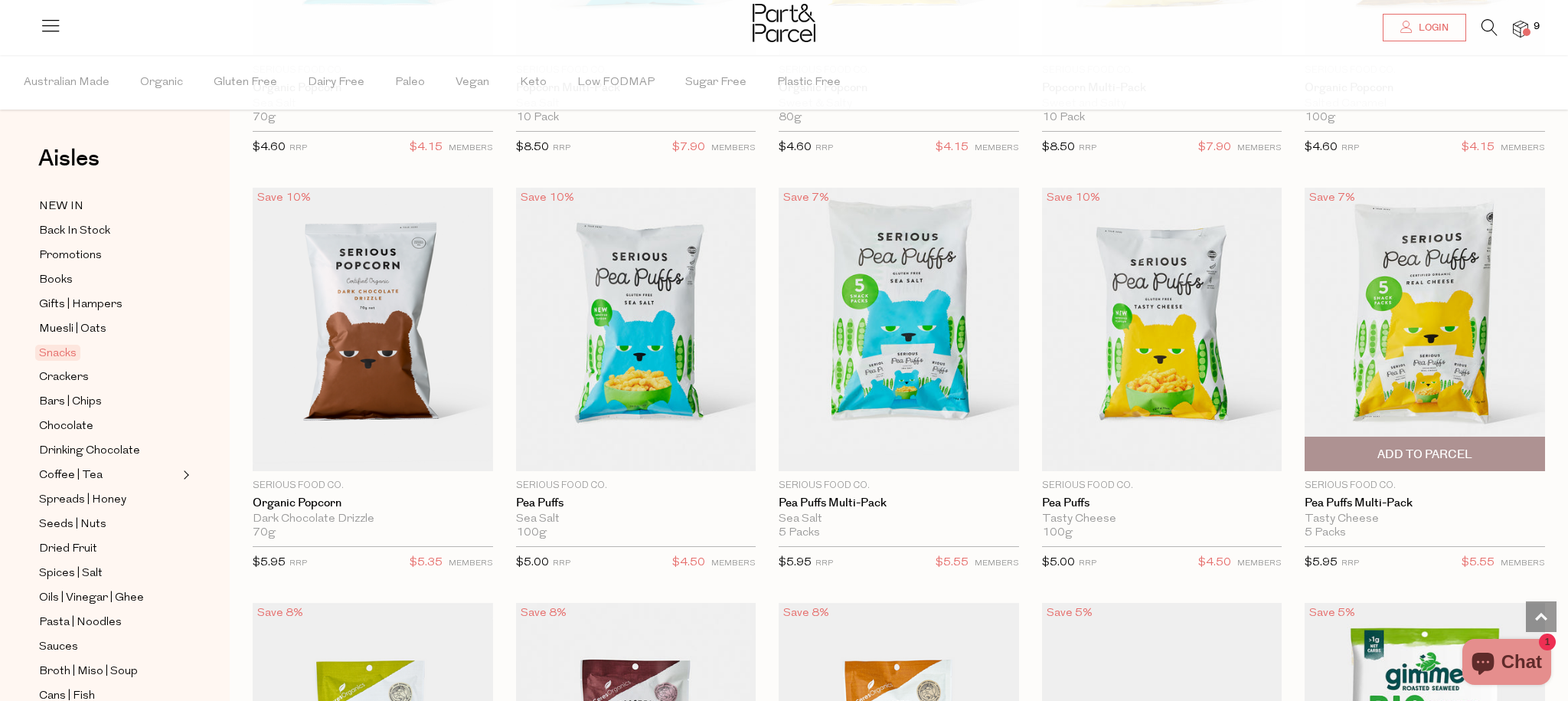 click on "Add To Parcel" at bounding box center [1425, 454] 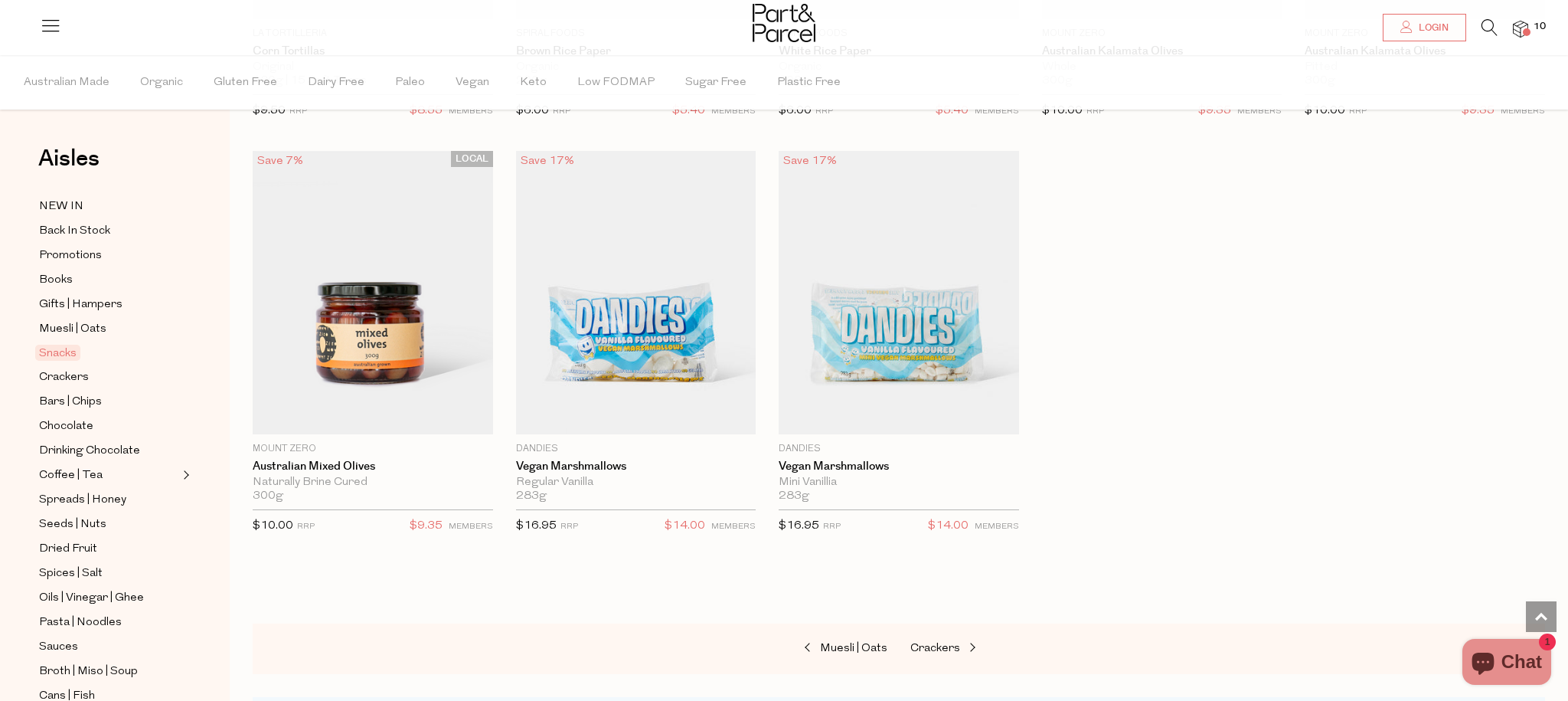scroll, scrollTop: 5449, scrollLeft: 0, axis: vertical 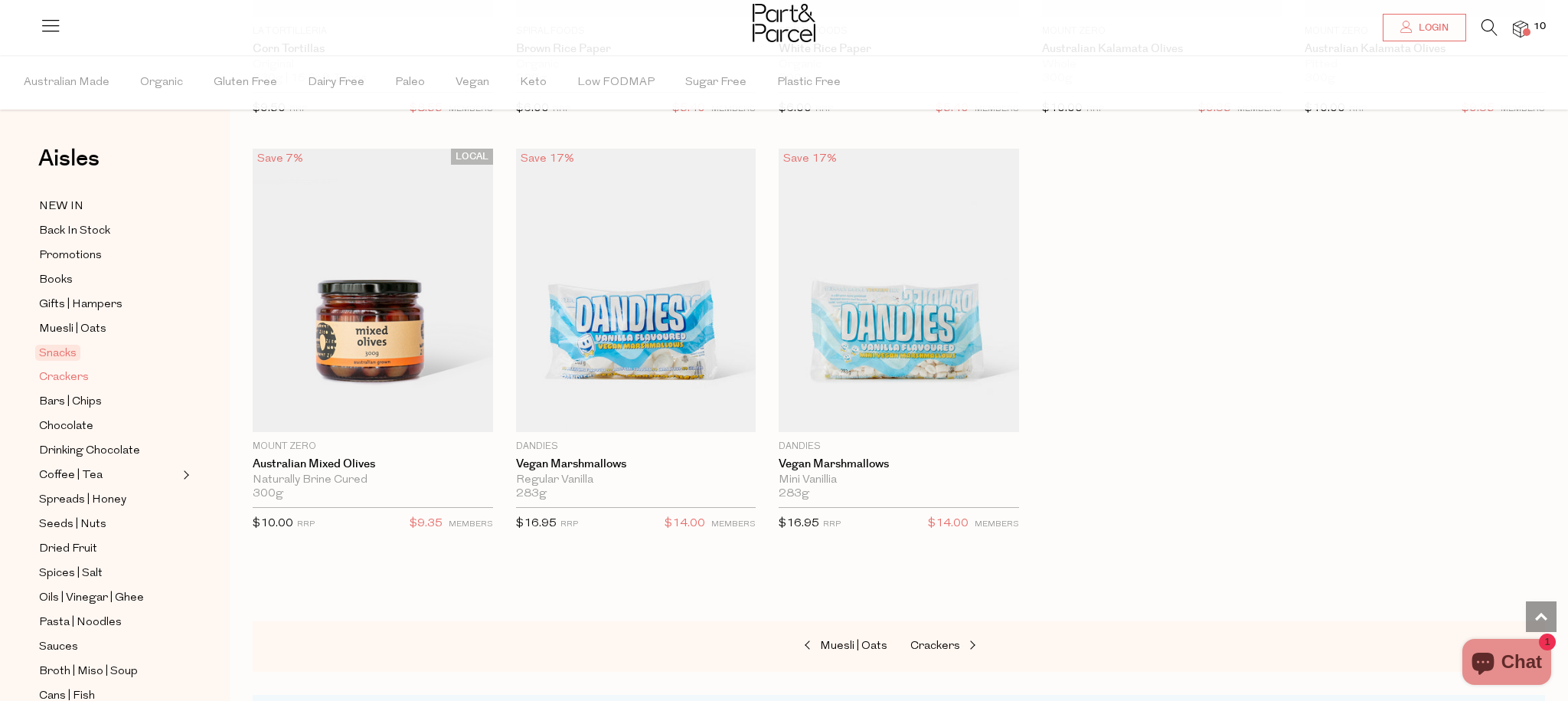 click on "Crackers" at bounding box center (64, 378) 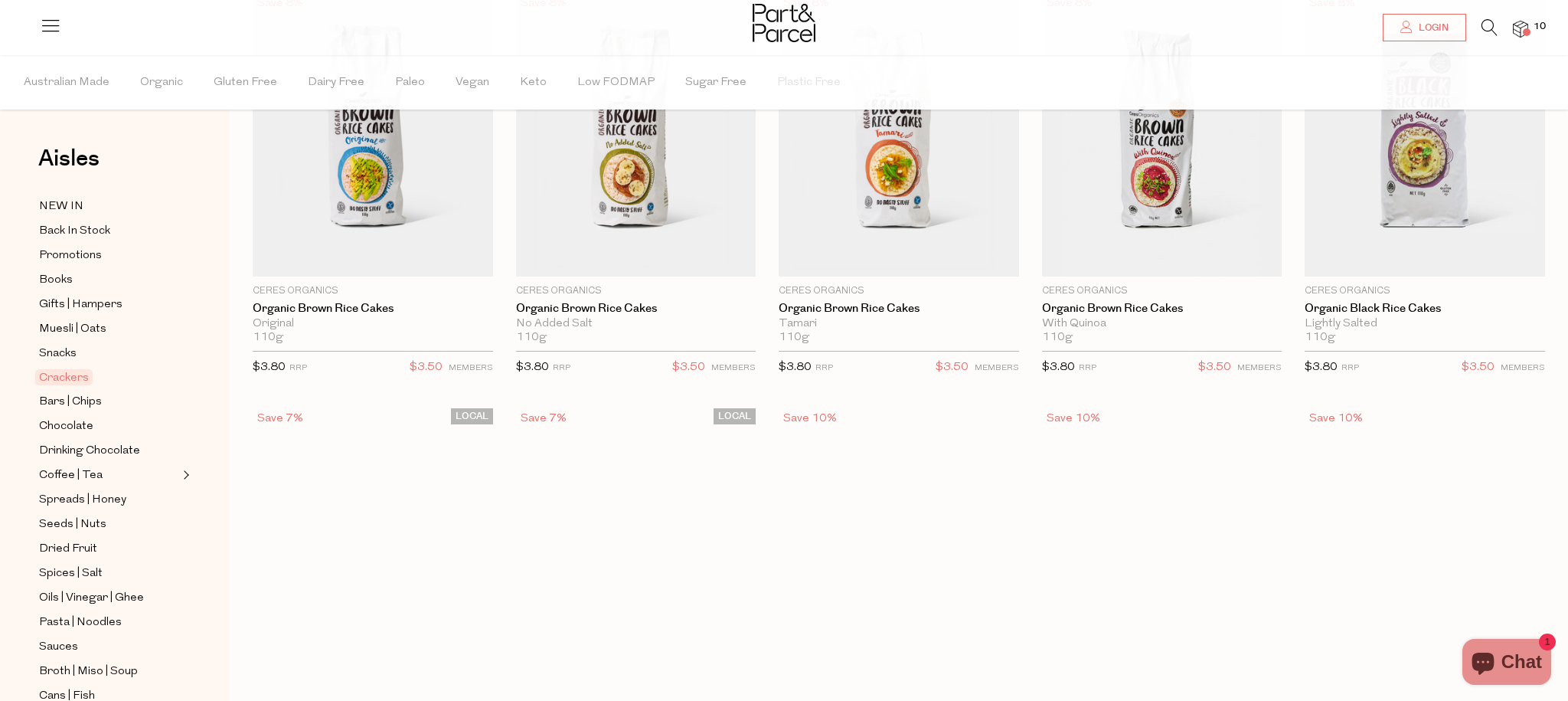 scroll, scrollTop: 0, scrollLeft: 0, axis: both 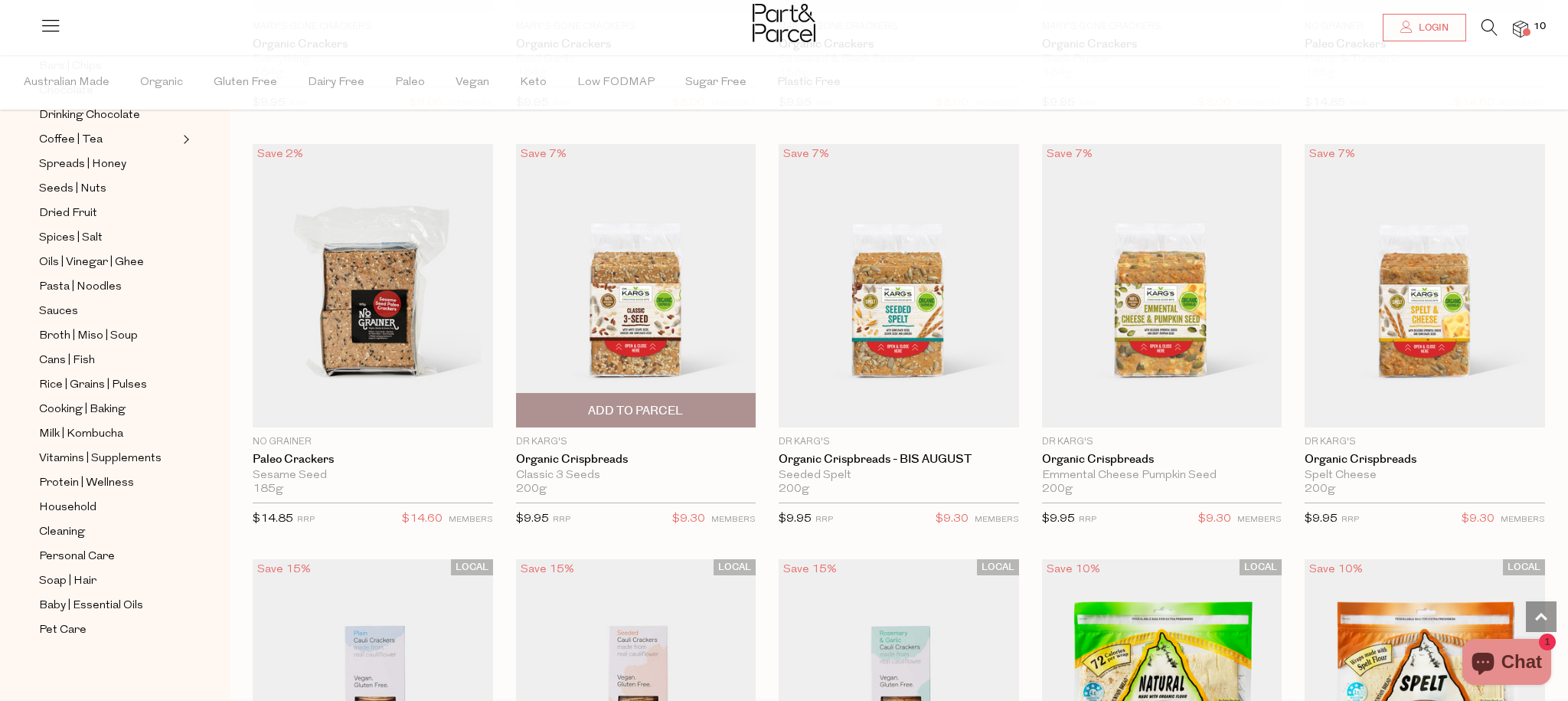 click on "Add To Parcel" at bounding box center (635, 411) 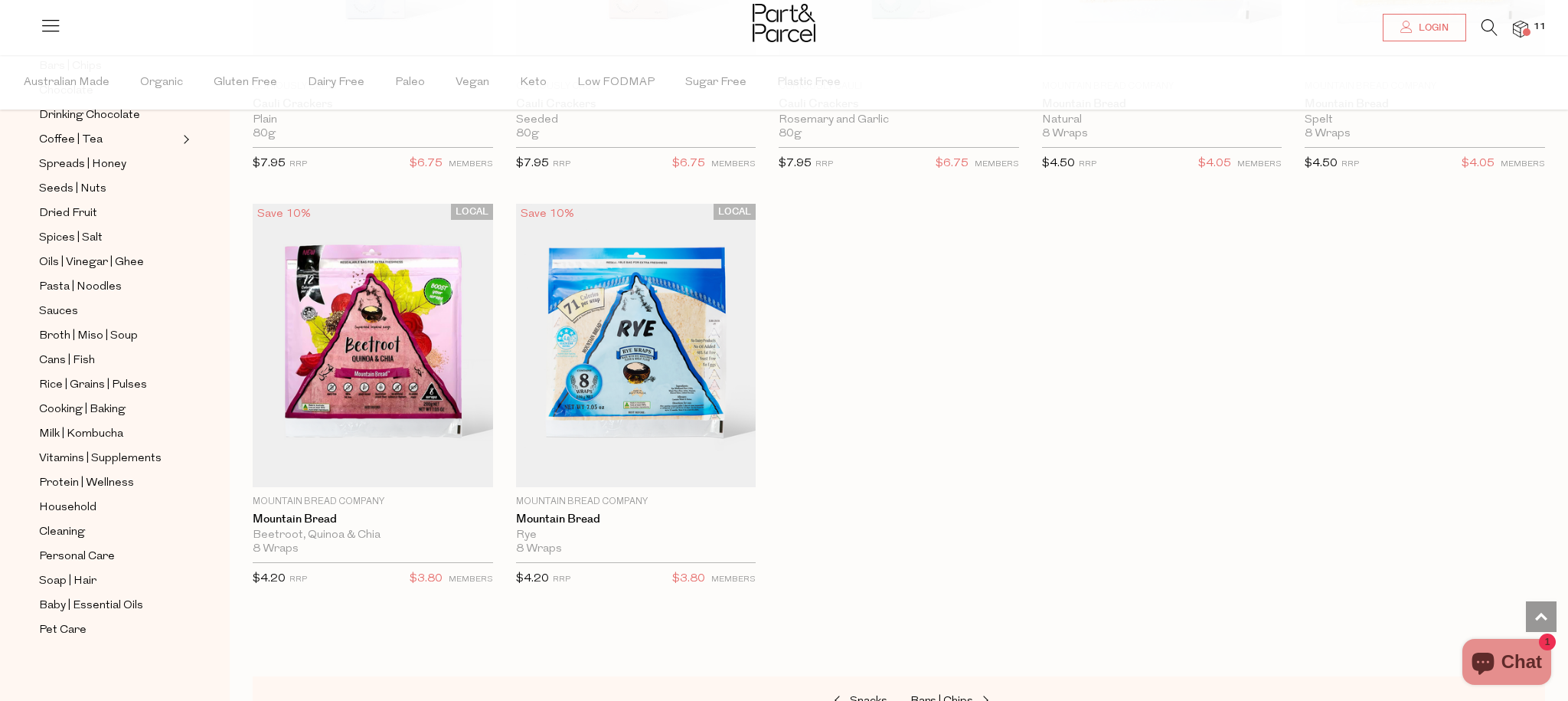 scroll, scrollTop: 2905, scrollLeft: 0, axis: vertical 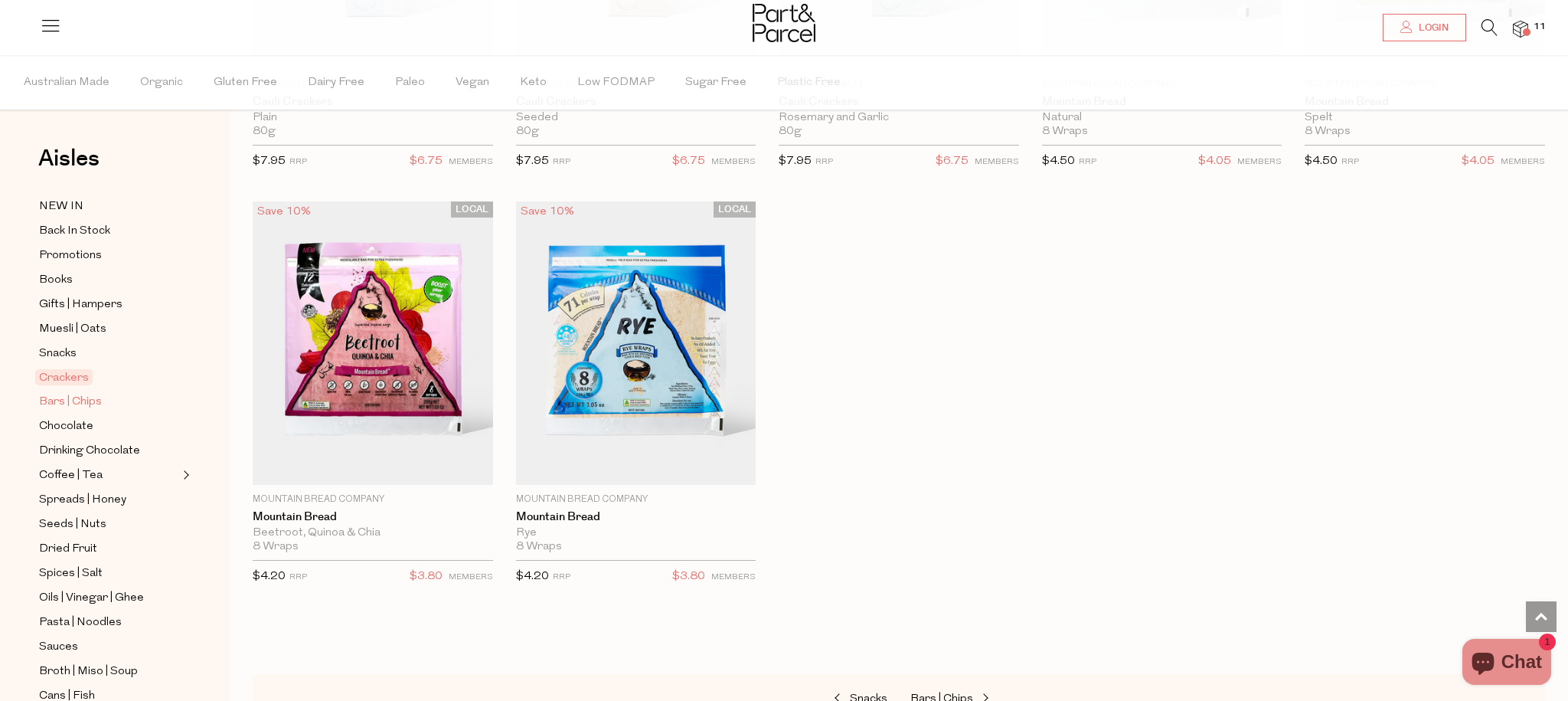 click on "Bars | Chips" at bounding box center (70, 402) 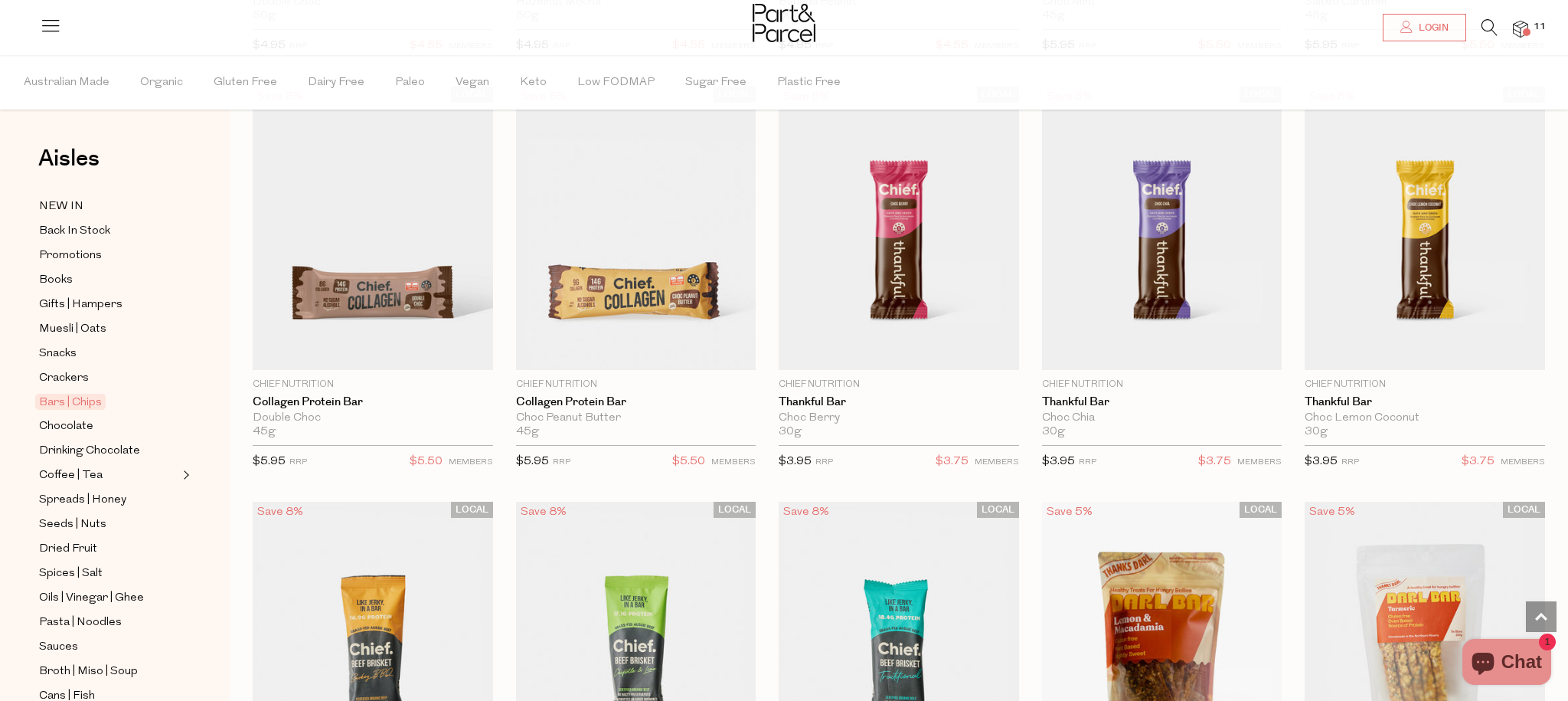 scroll, scrollTop: 1365, scrollLeft: 0, axis: vertical 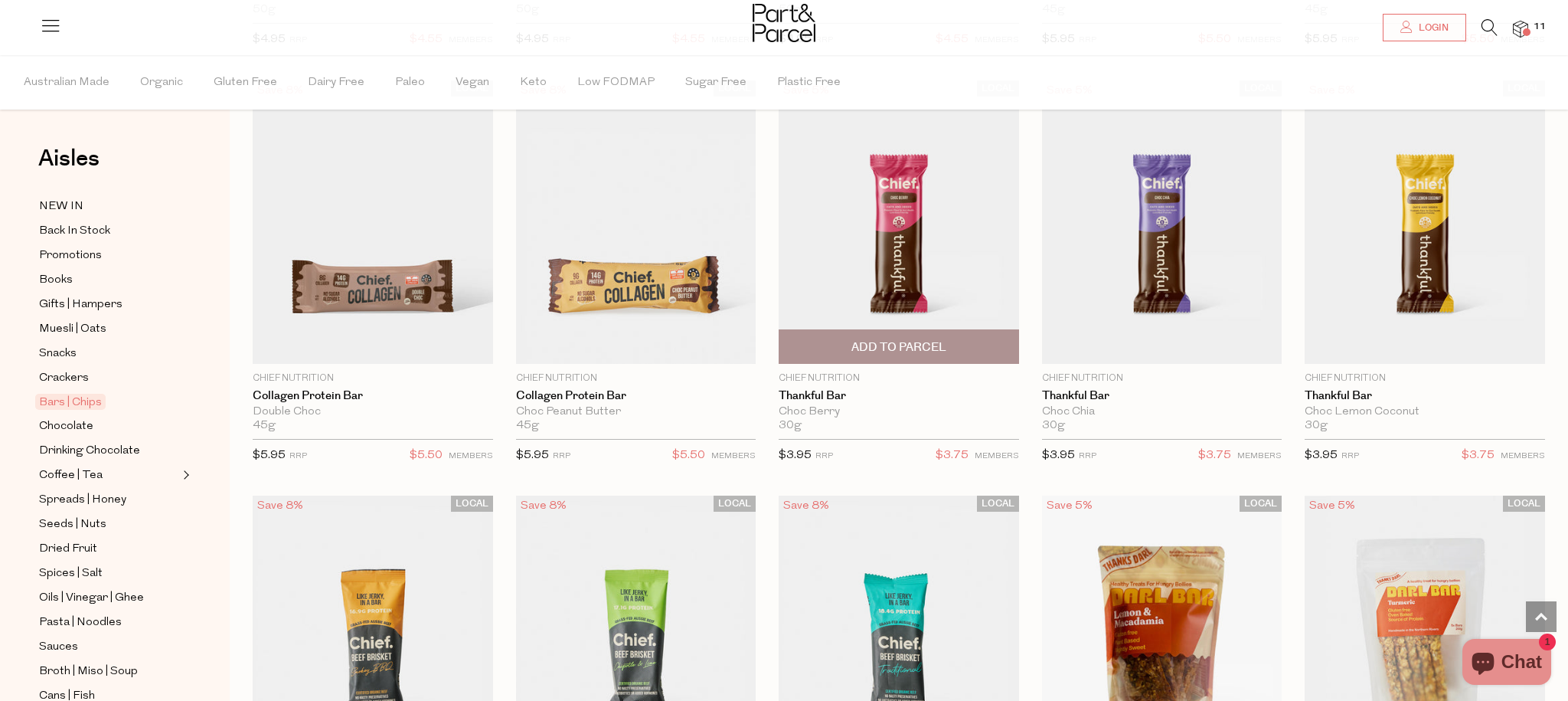 click at bounding box center (899, 222) 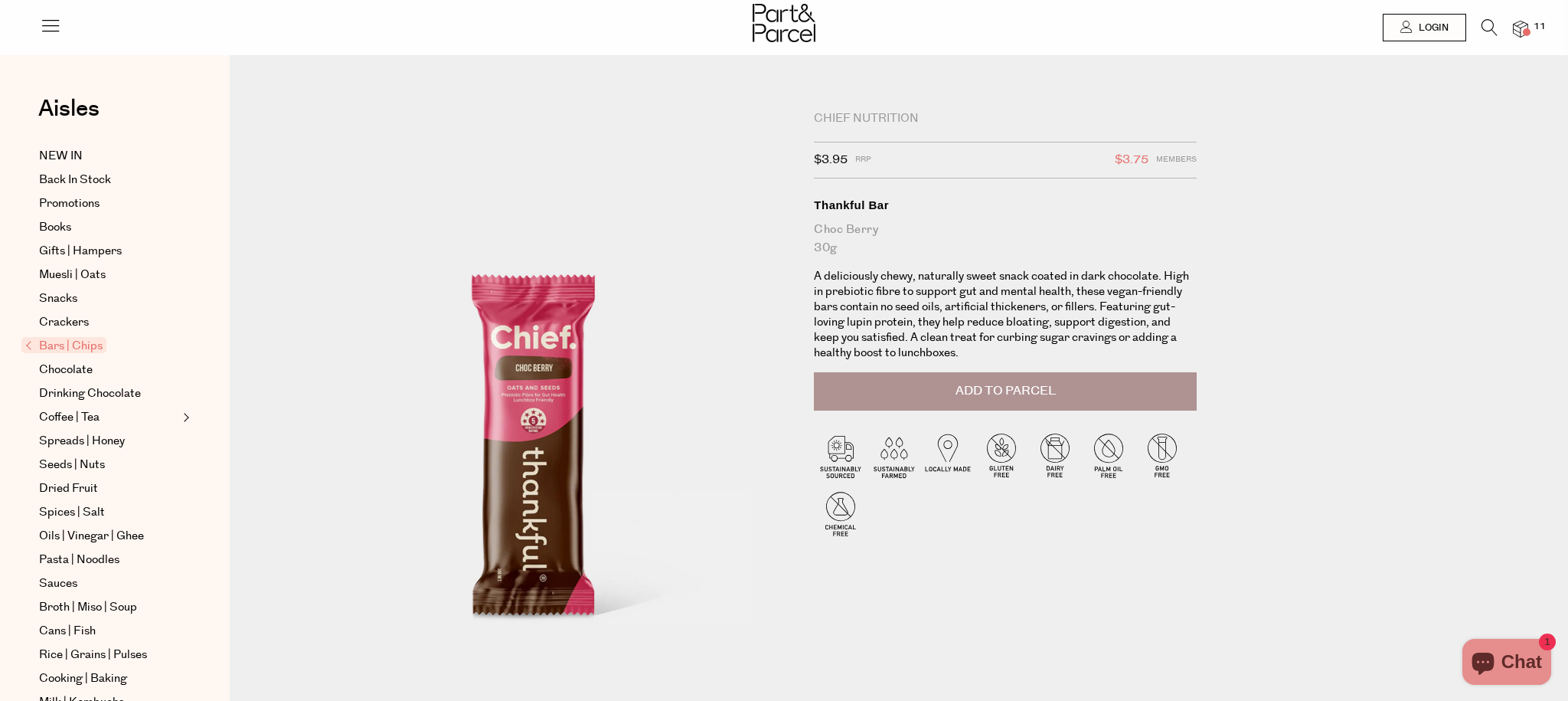 scroll, scrollTop: 0, scrollLeft: 0, axis: both 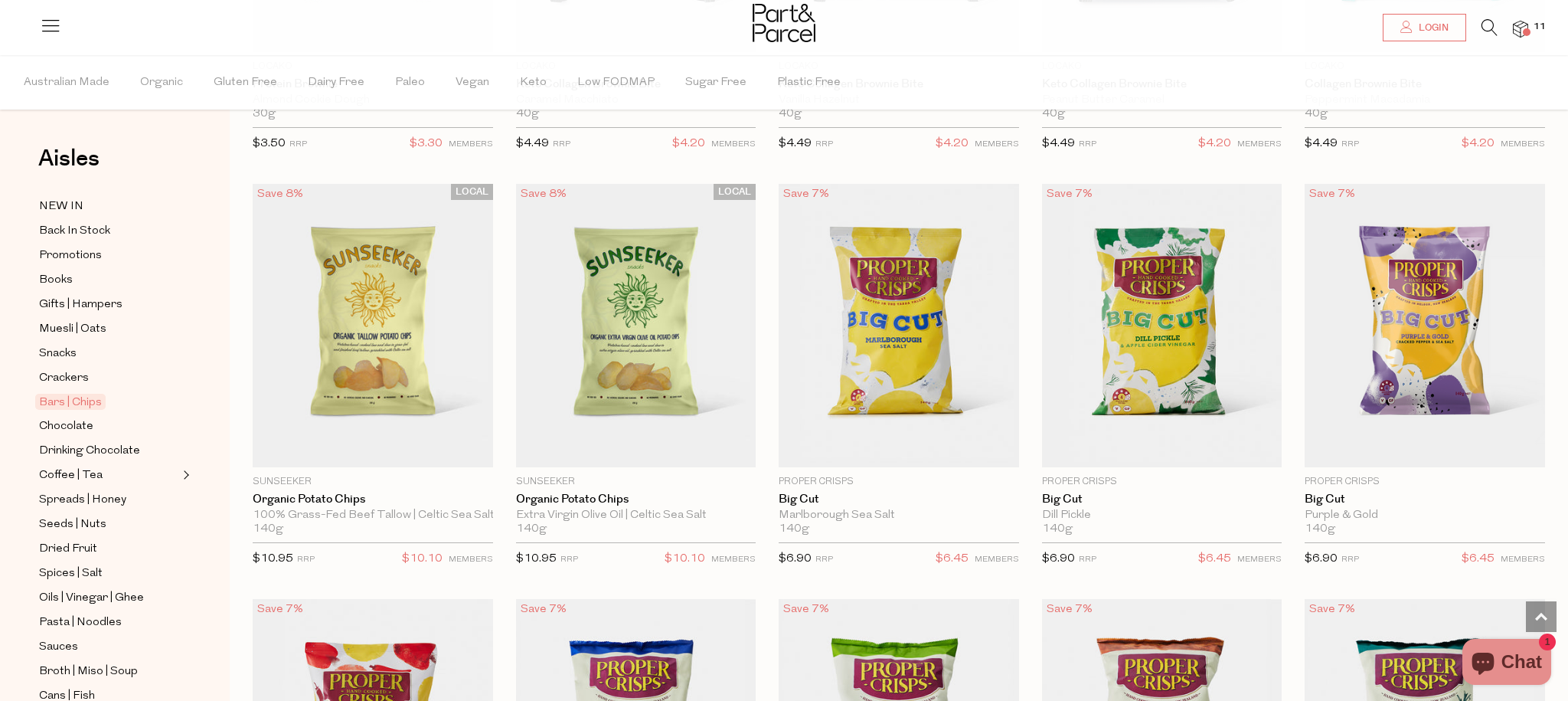 click at bounding box center [1521, 29] 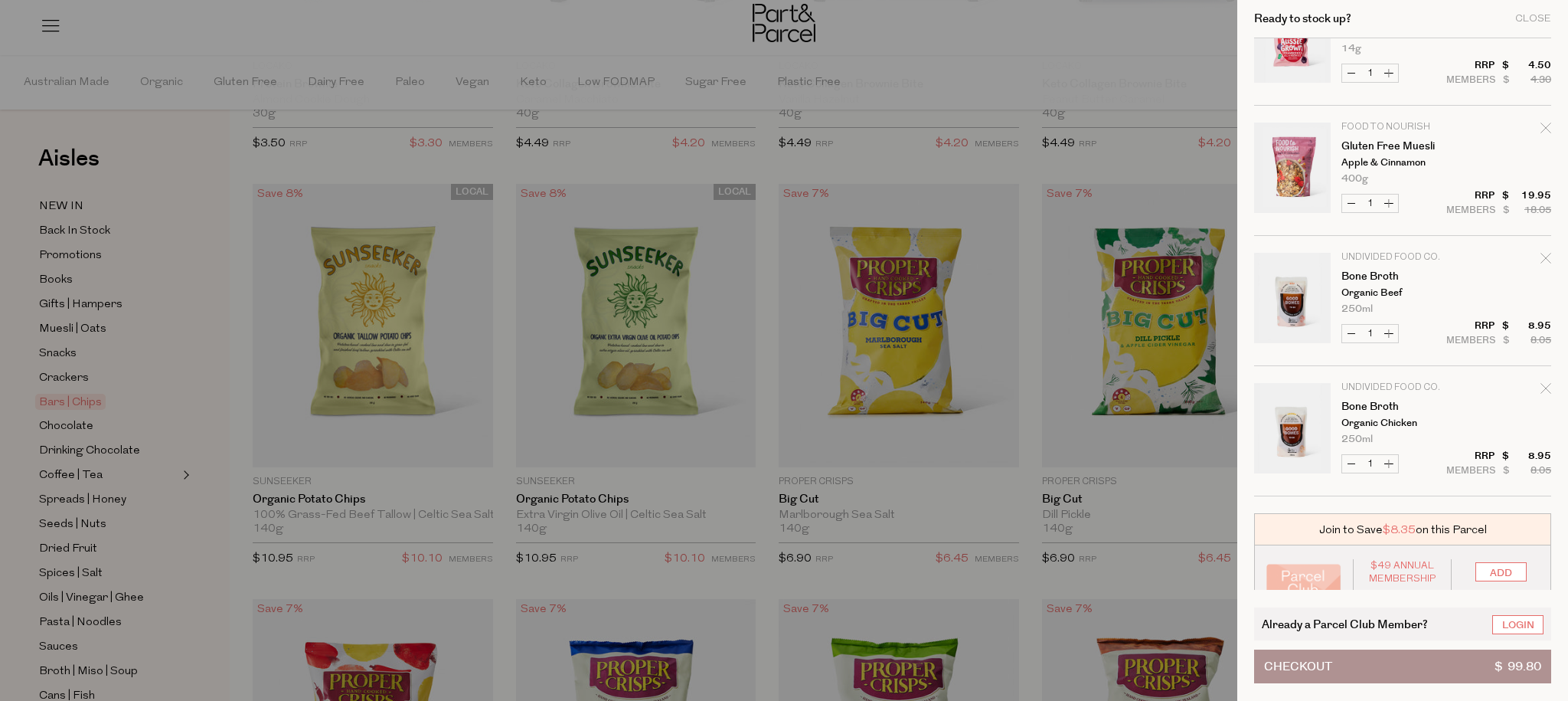 scroll, scrollTop: 1014, scrollLeft: 0, axis: vertical 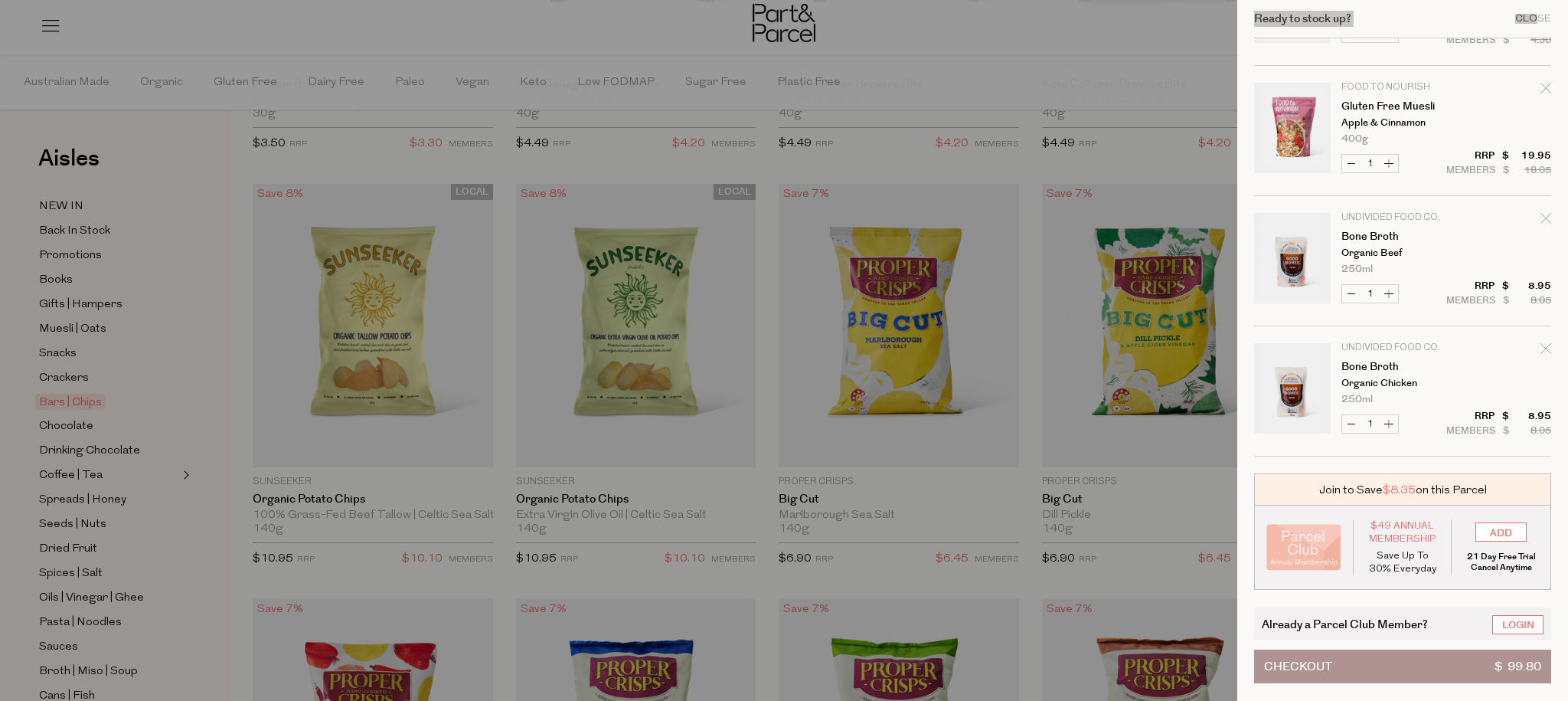 drag, startPoint x: 81, startPoint y: 229, endPoint x: 110, endPoint y: 226, distance: 29.154759 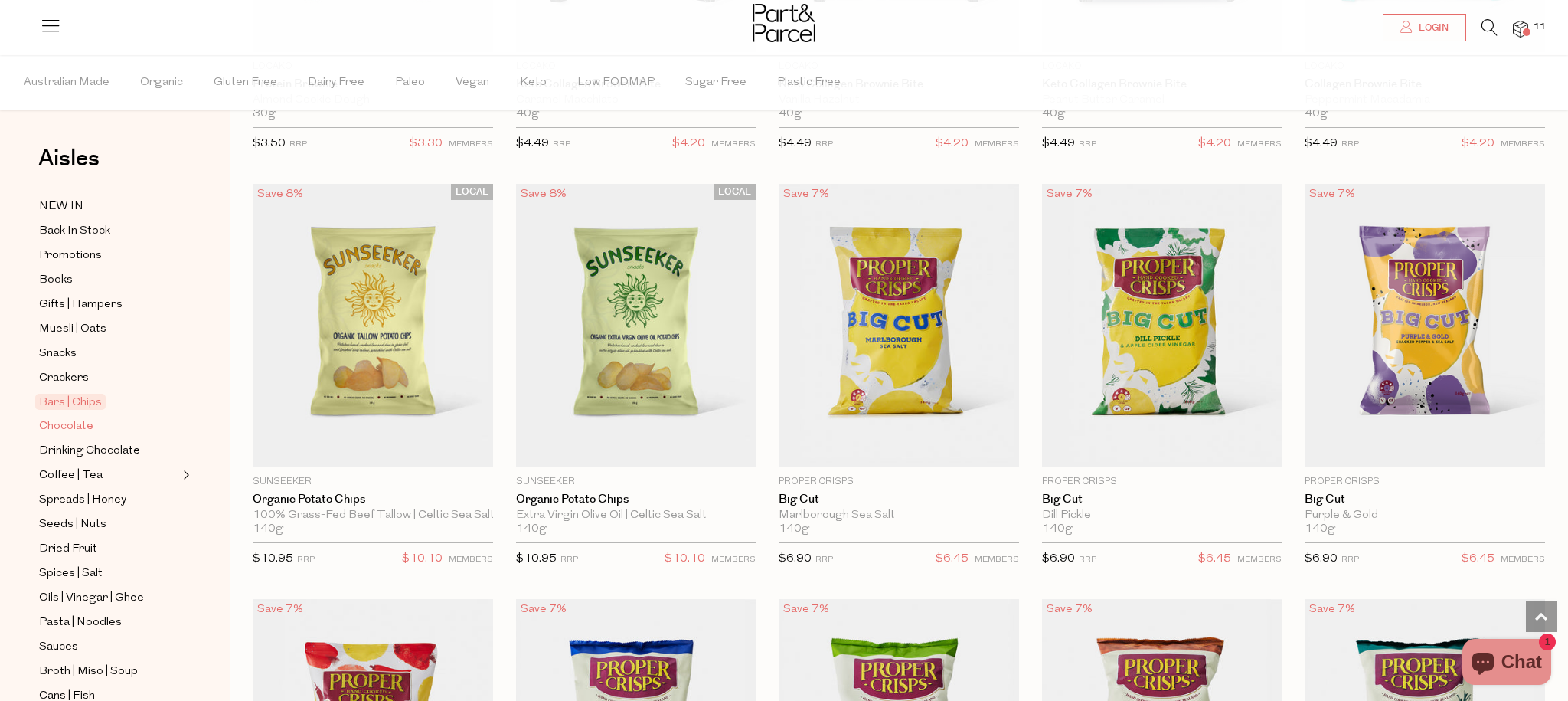 click on "Chocolate" at bounding box center (66, 427) 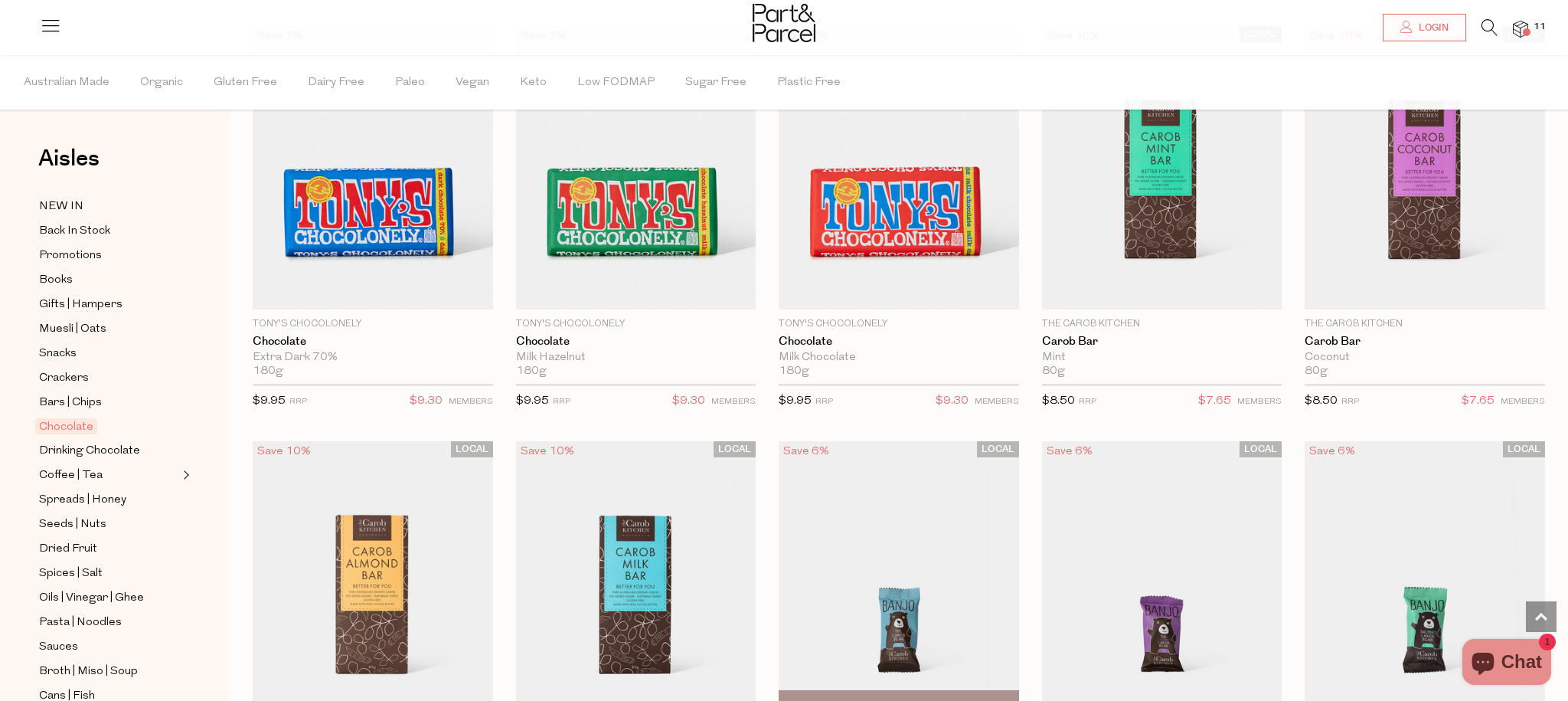 scroll, scrollTop: 3497, scrollLeft: 0, axis: vertical 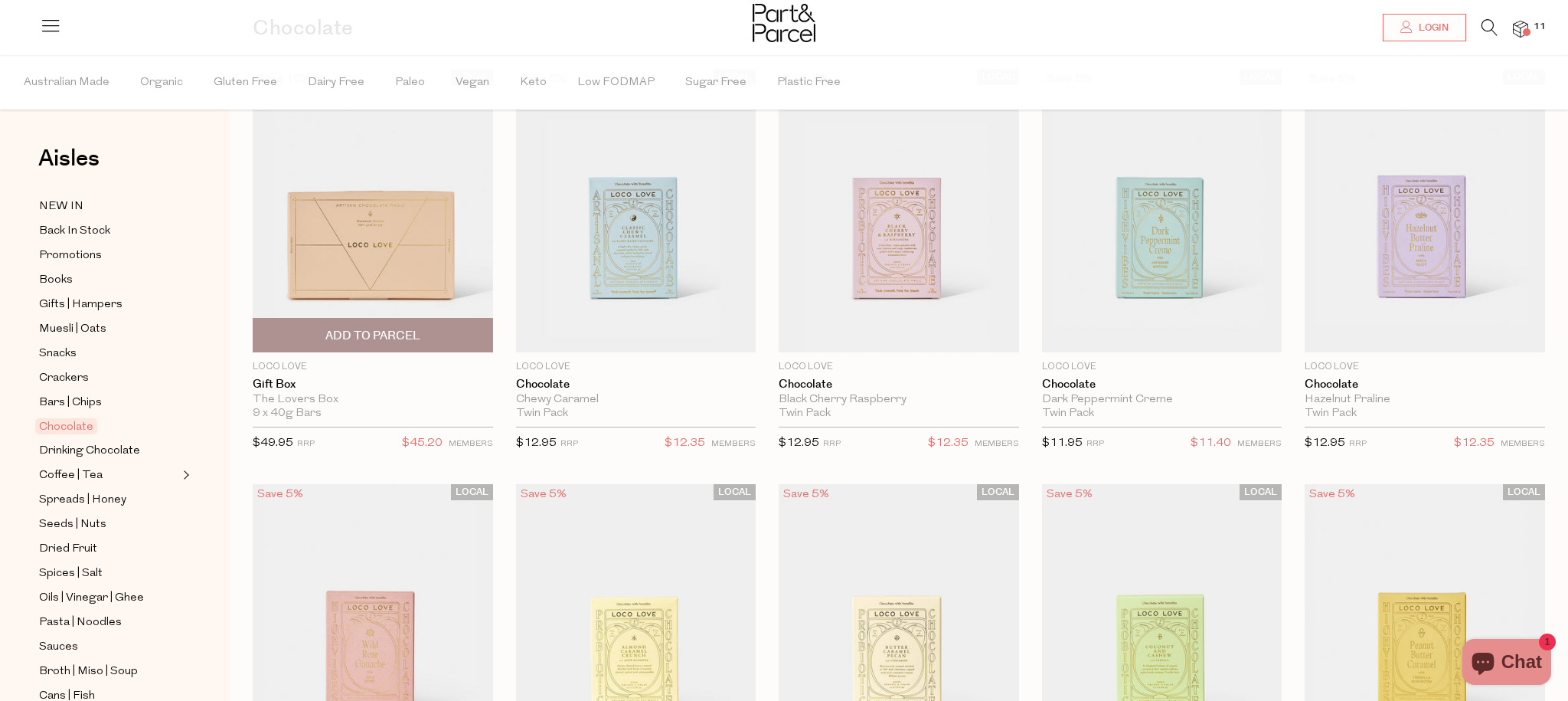click at bounding box center (373, 211) 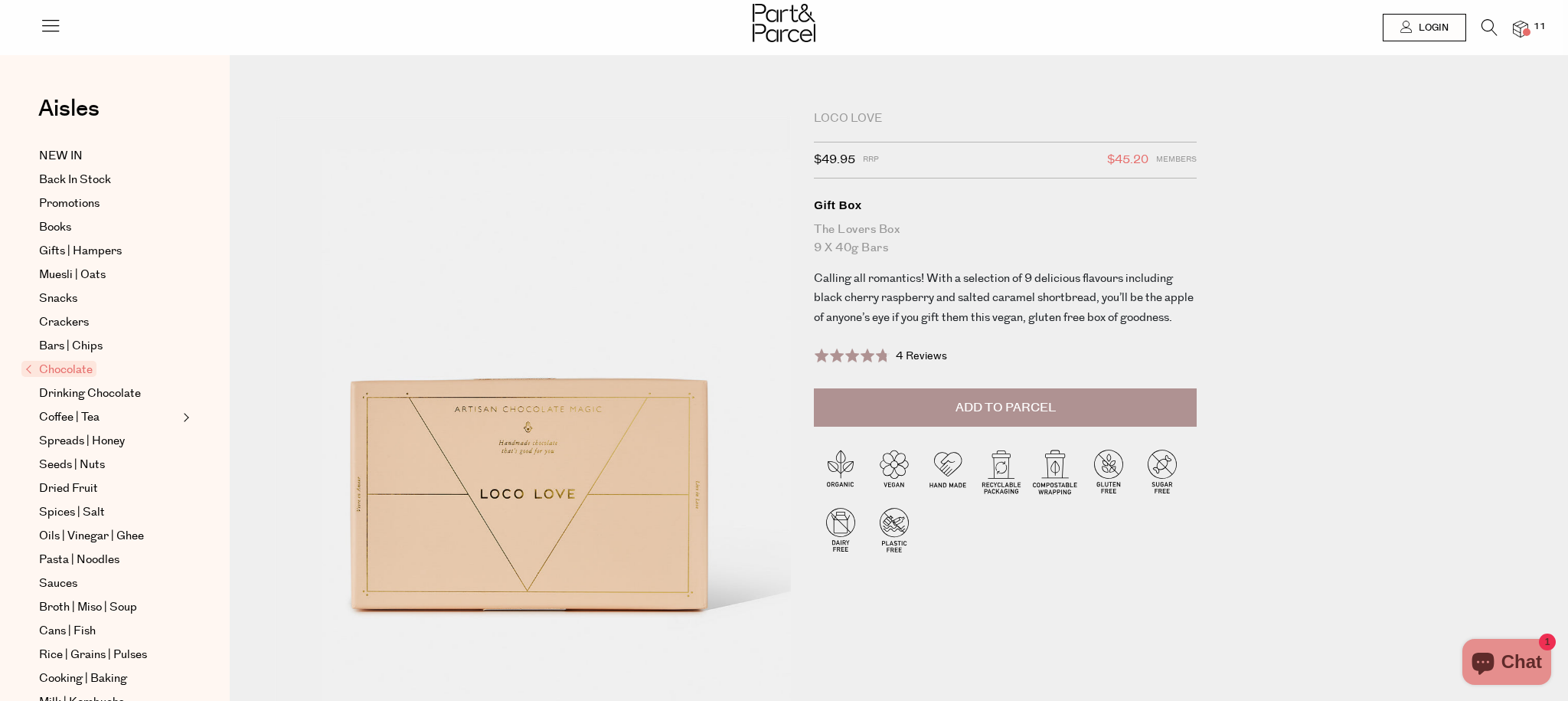 scroll, scrollTop: 0, scrollLeft: 0, axis: both 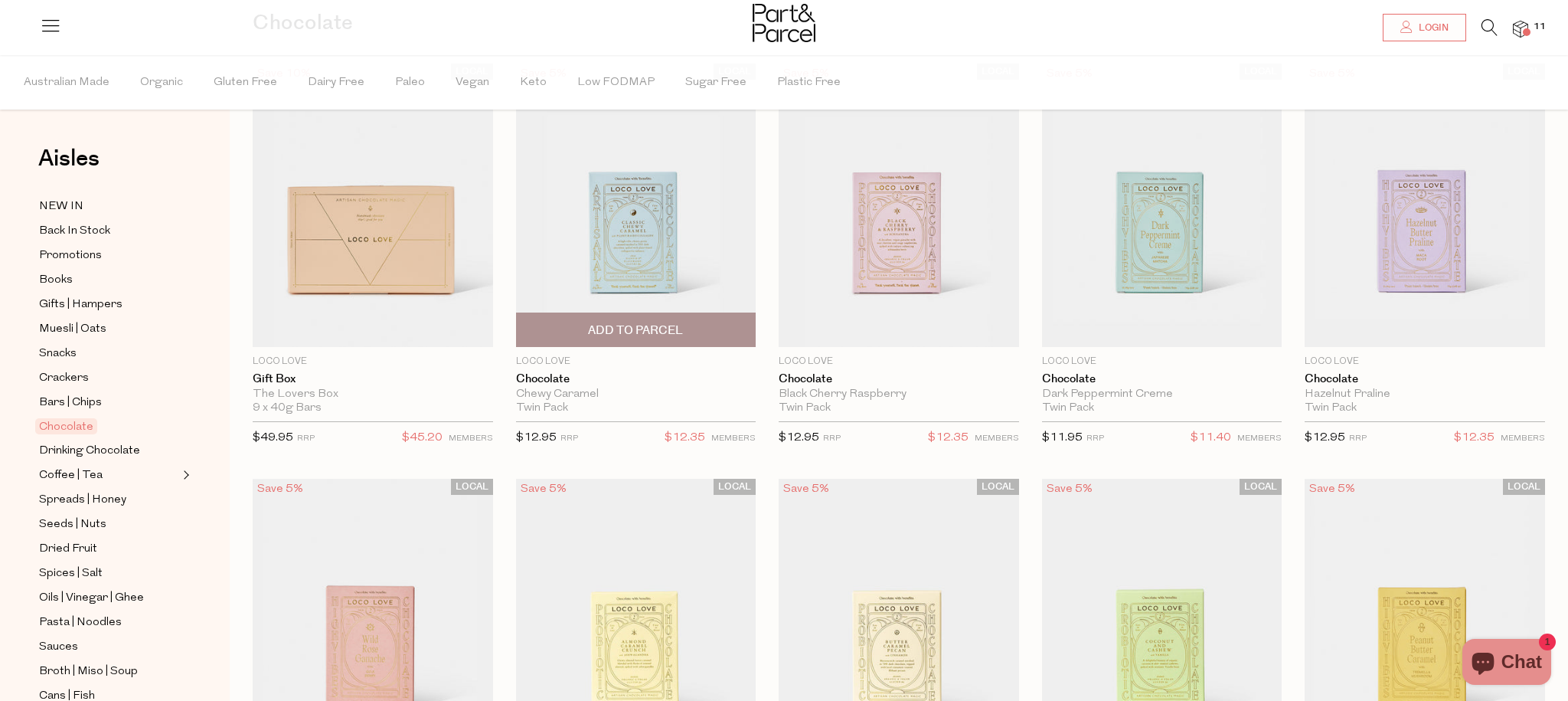 click on "Add To Parcel" at bounding box center (635, 330) 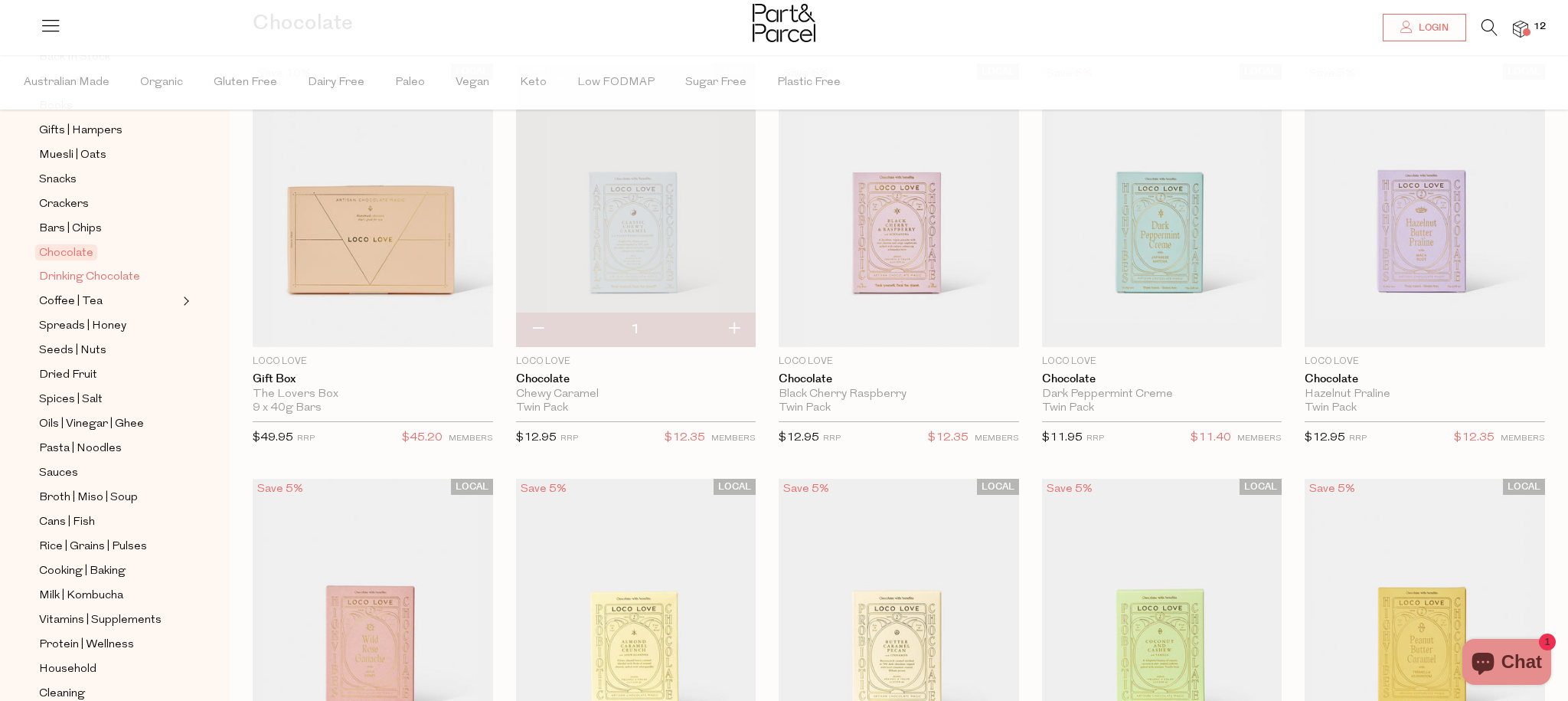 scroll, scrollTop: 175, scrollLeft: 0, axis: vertical 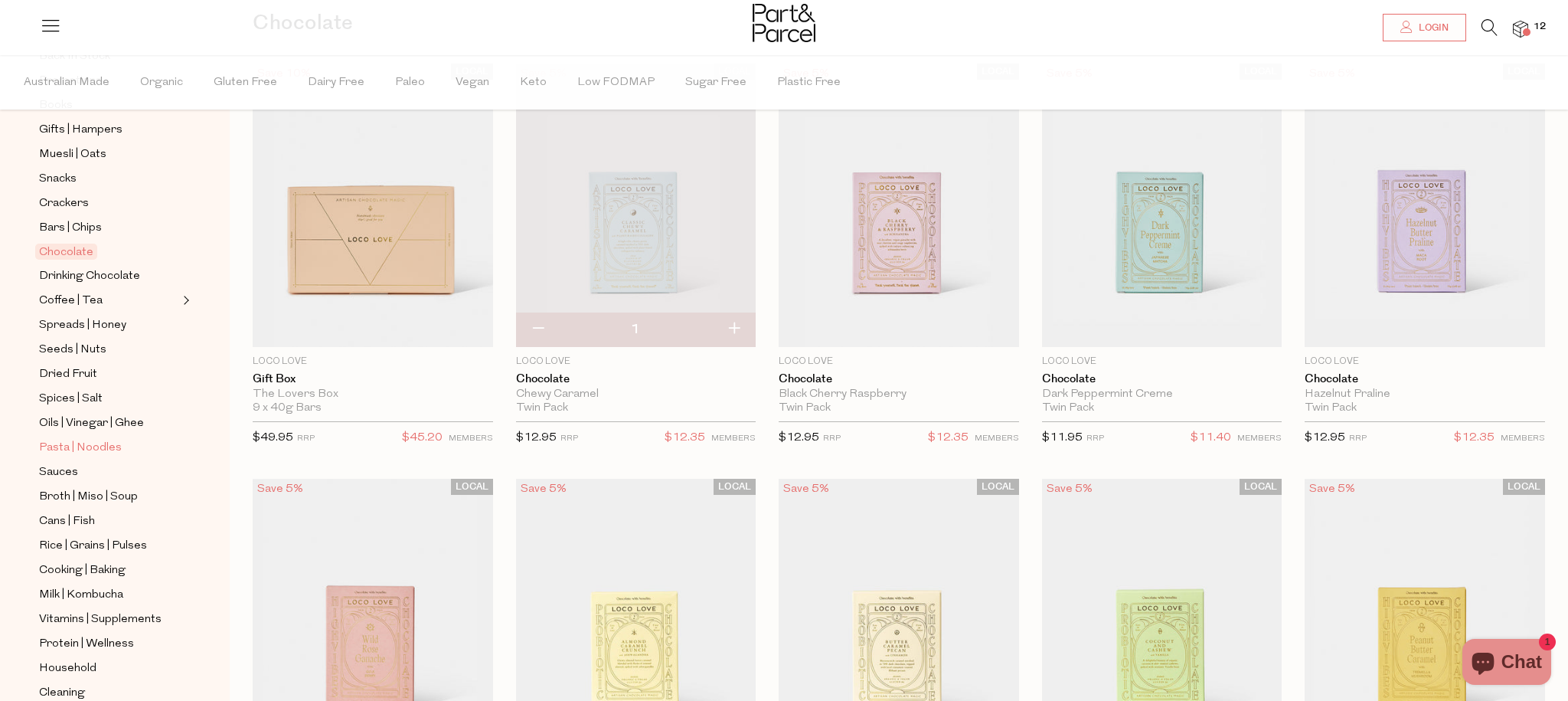 click on "Pasta | Noodles" at bounding box center (80, 448) 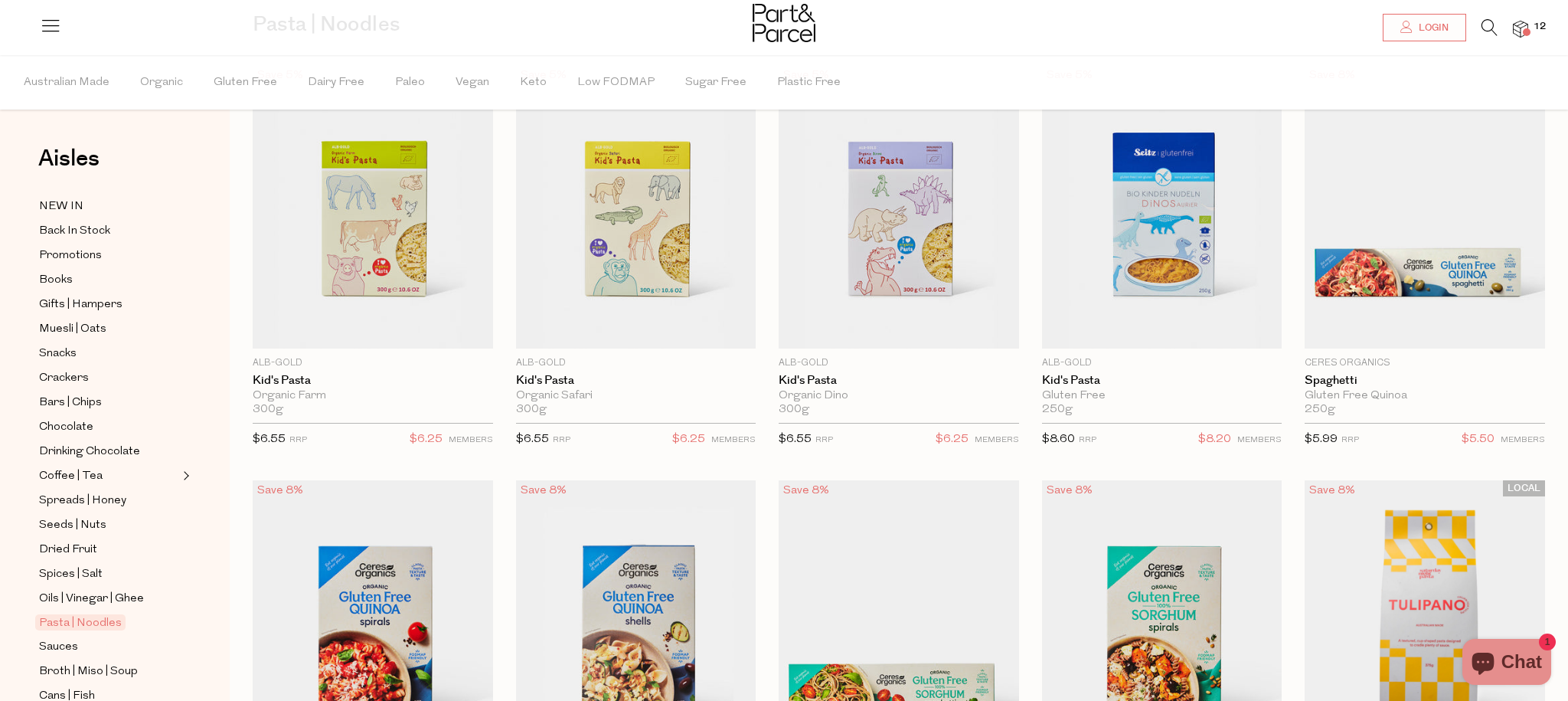scroll, scrollTop: 150, scrollLeft: 0, axis: vertical 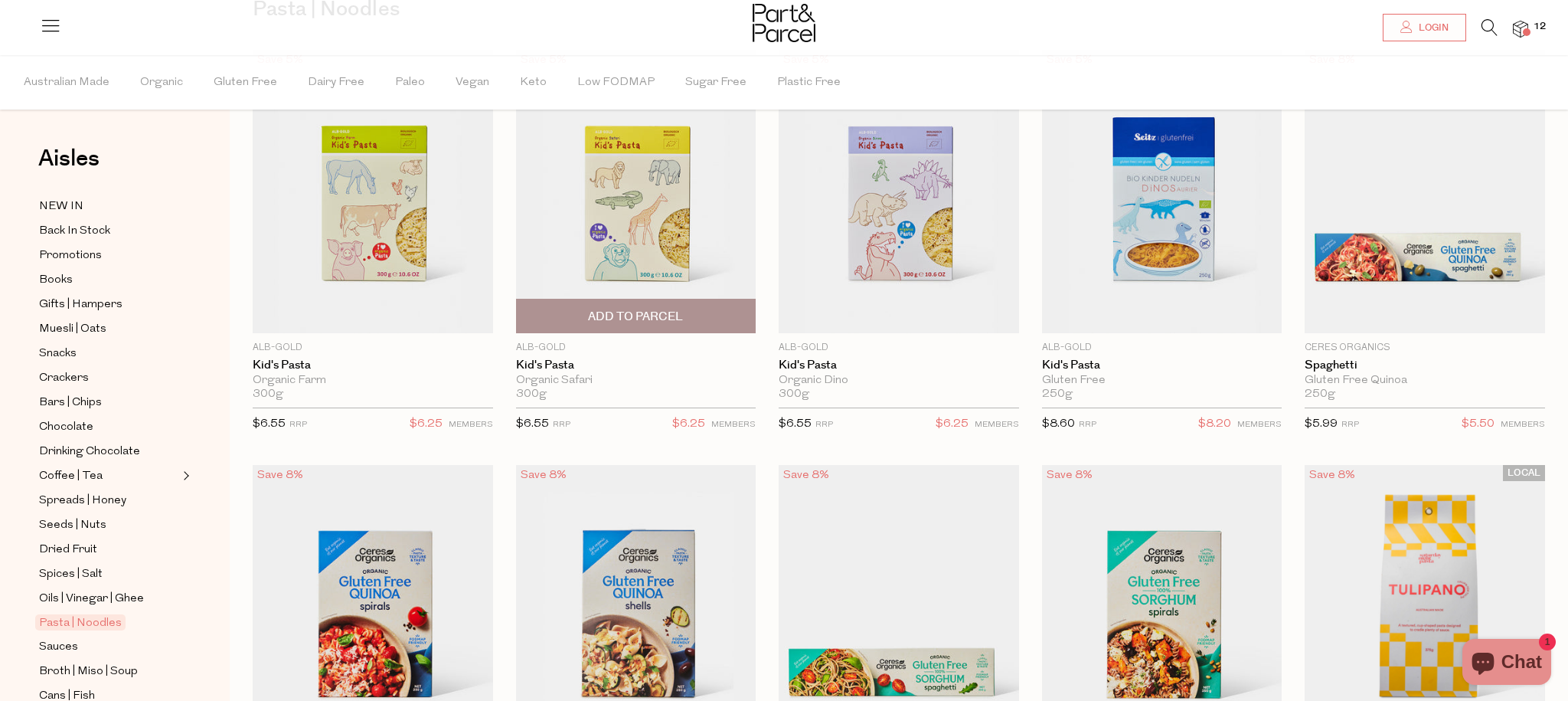 click on "Add To Parcel" at bounding box center (635, 316) 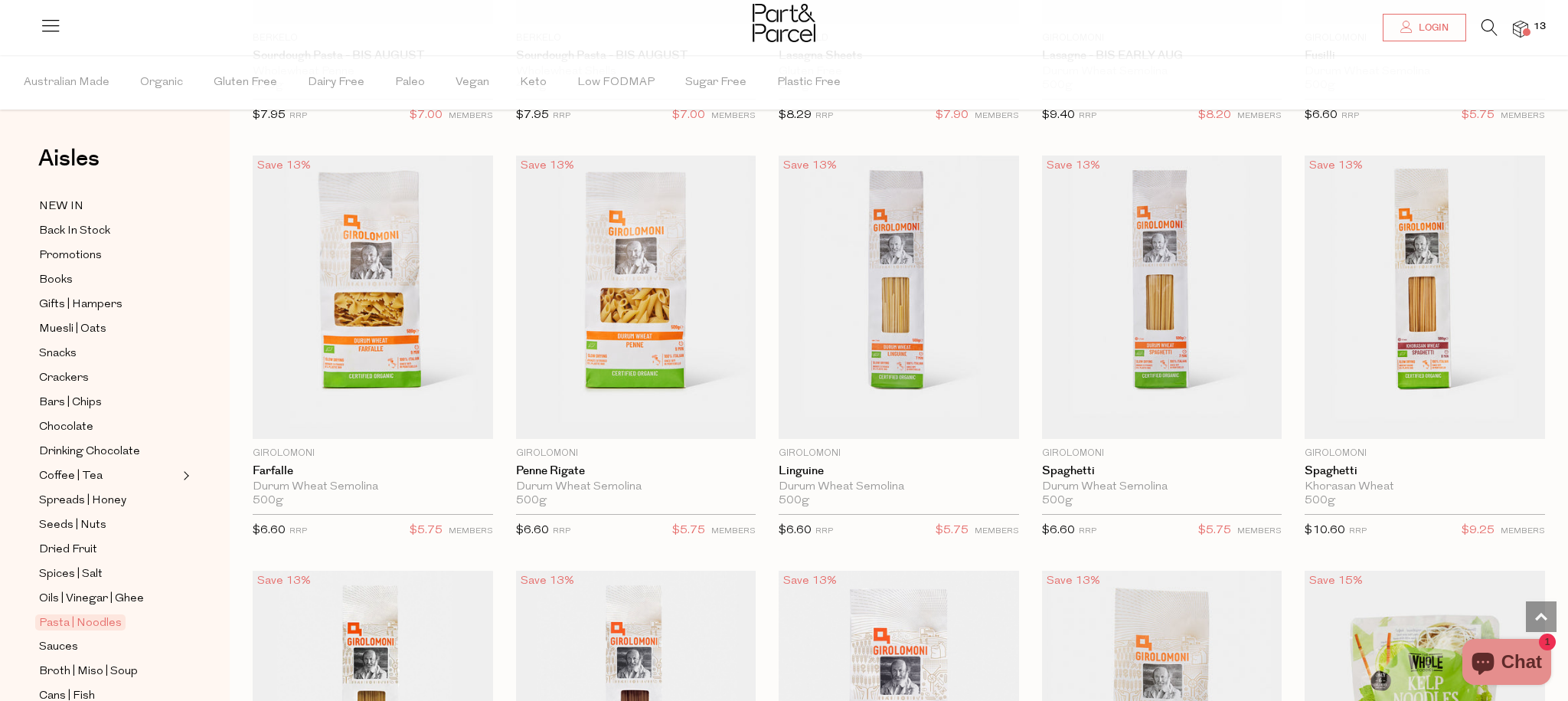 scroll, scrollTop: 2122, scrollLeft: 0, axis: vertical 